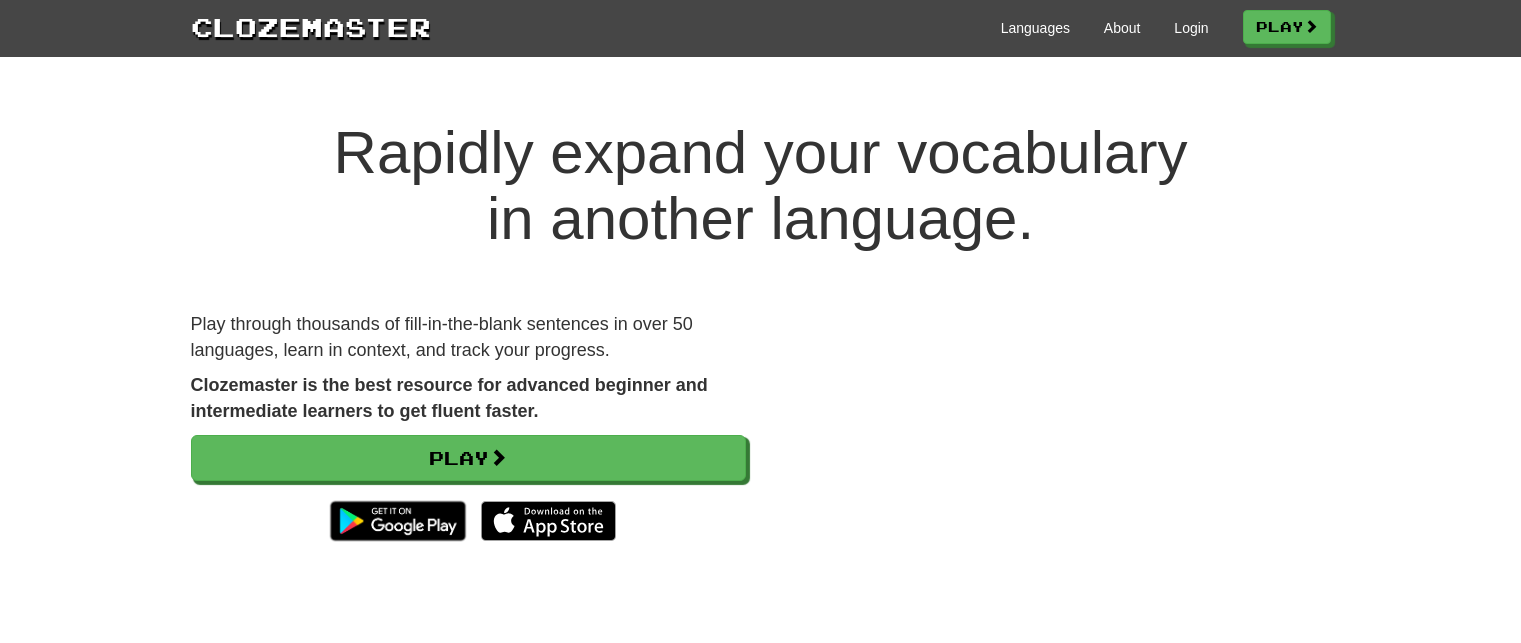 scroll, scrollTop: 0, scrollLeft: 0, axis: both 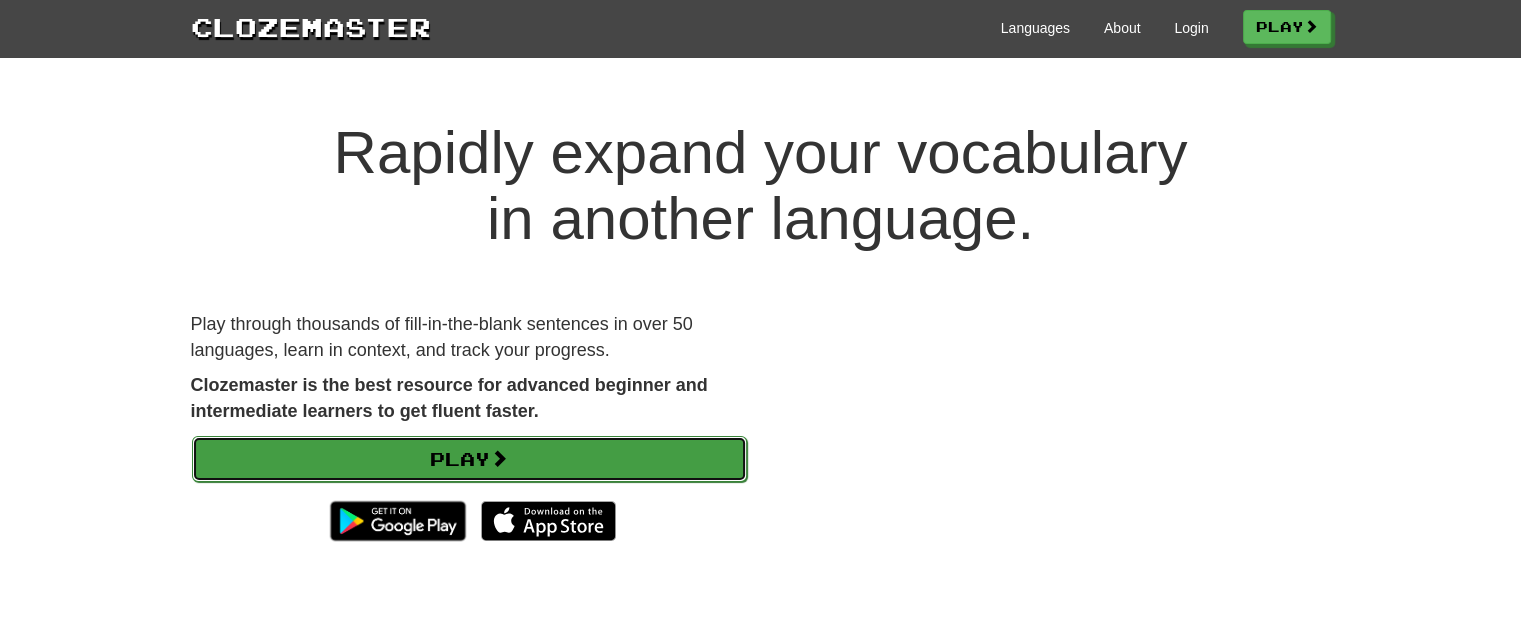 click on "Play" at bounding box center [469, 459] 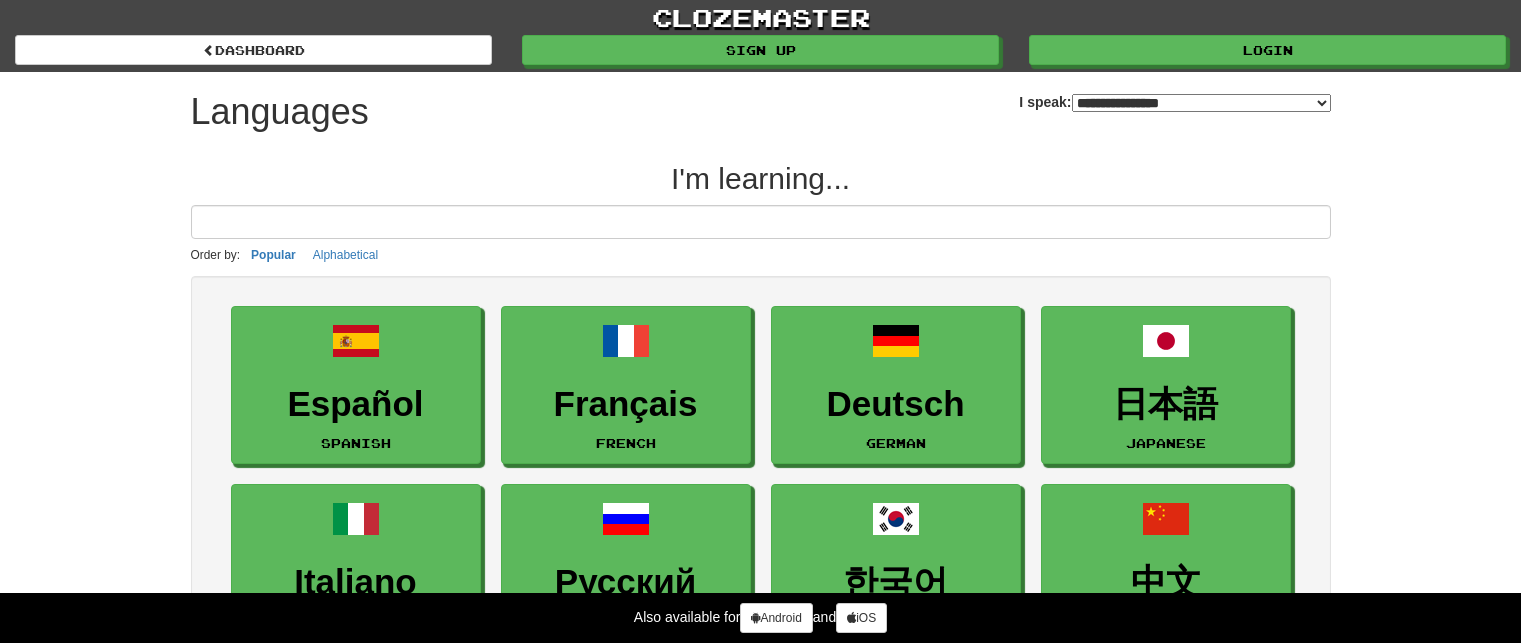 select on "*******" 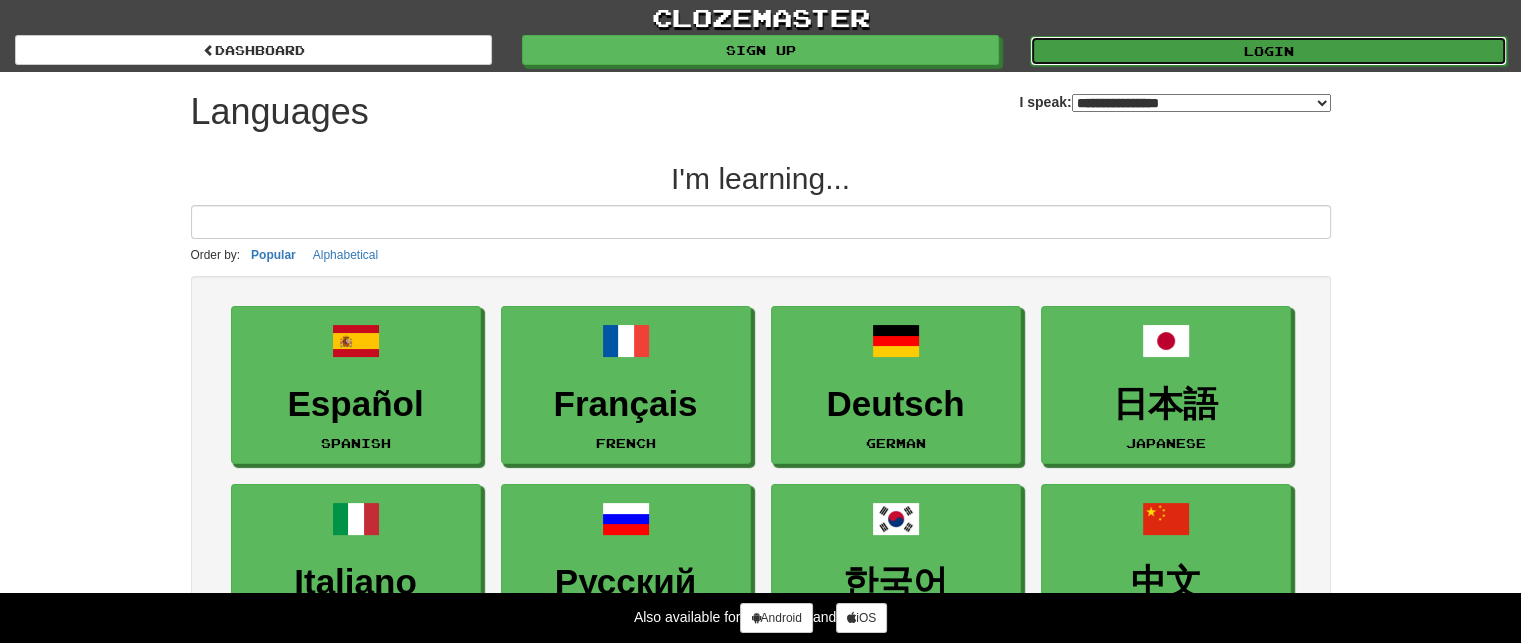 click on "Login" at bounding box center (1268, 51) 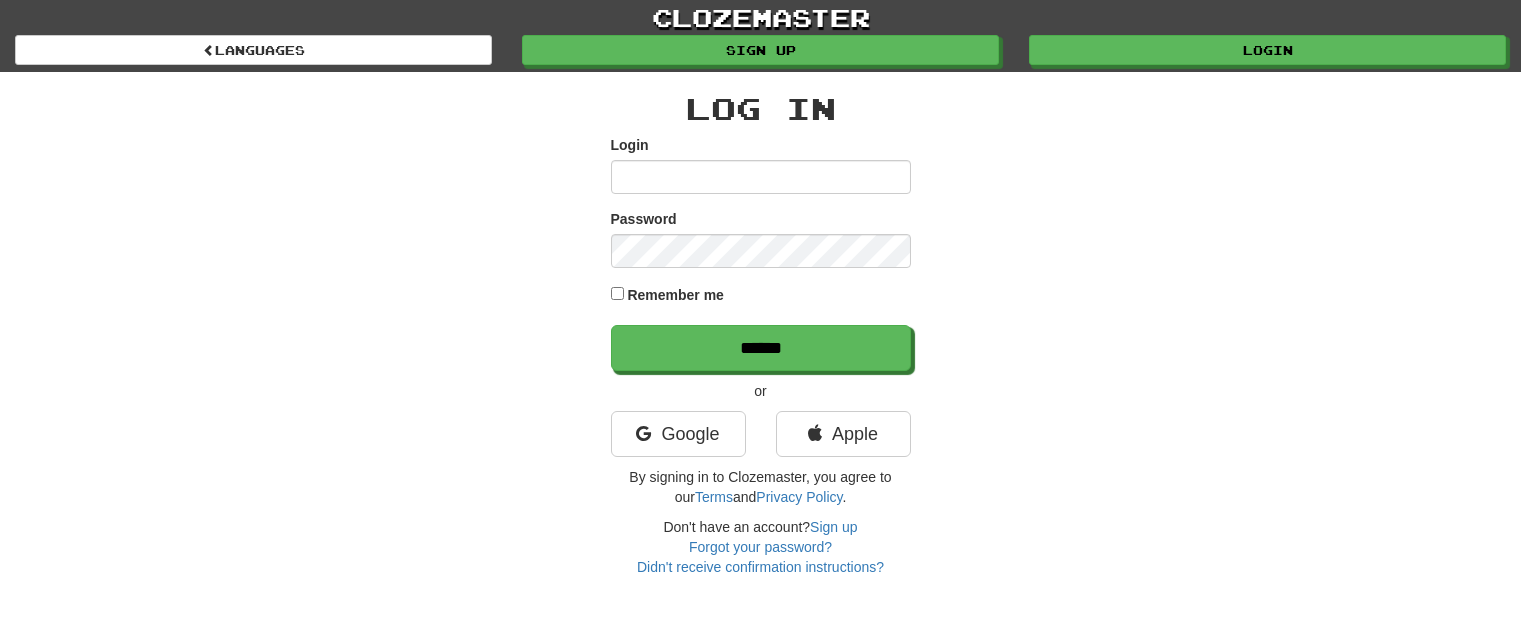 scroll, scrollTop: 0, scrollLeft: 0, axis: both 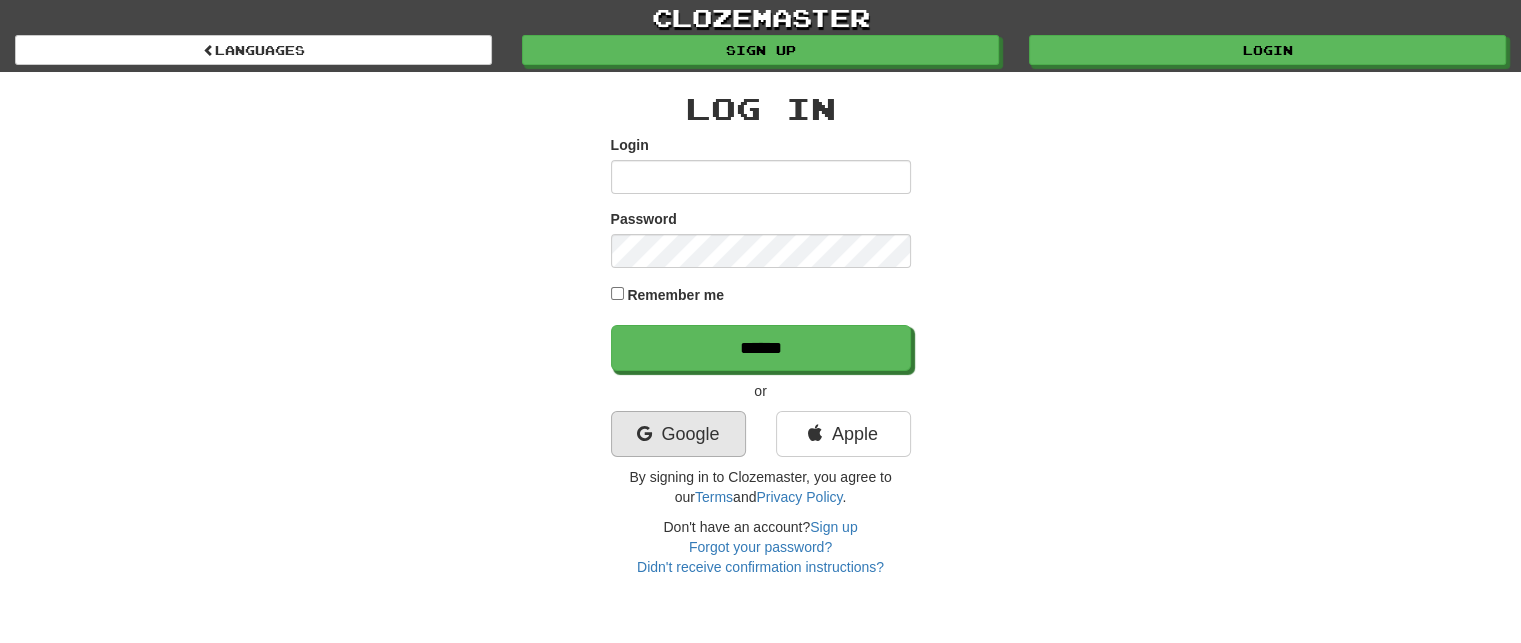 type on "**********" 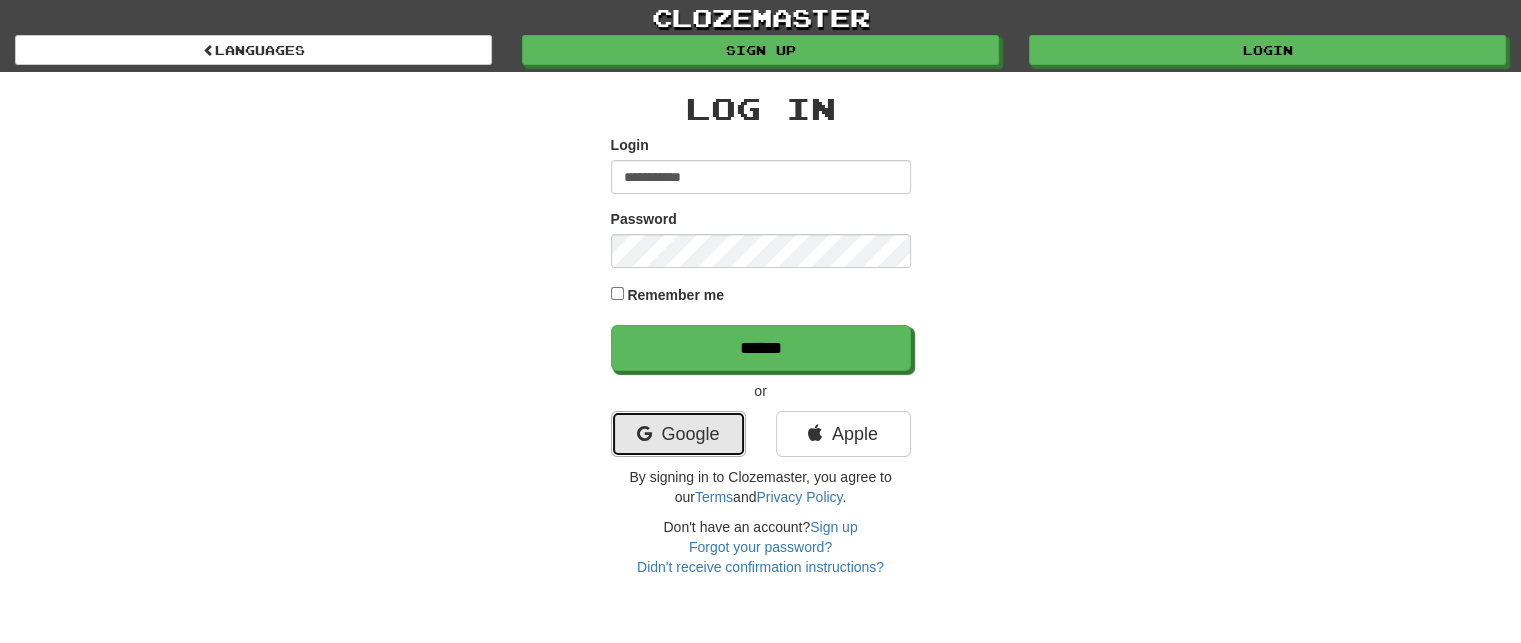 click on "Google" at bounding box center (678, 434) 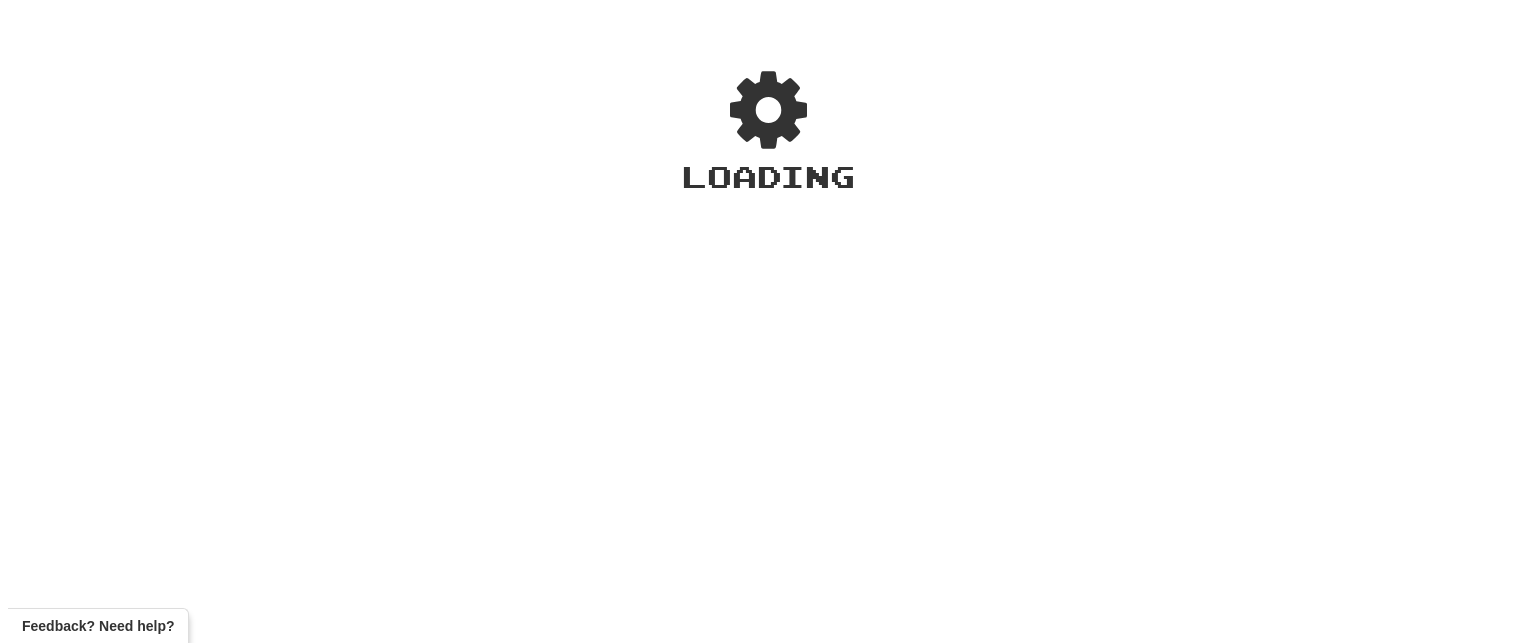 scroll, scrollTop: 0, scrollLeft: 0, axis: both 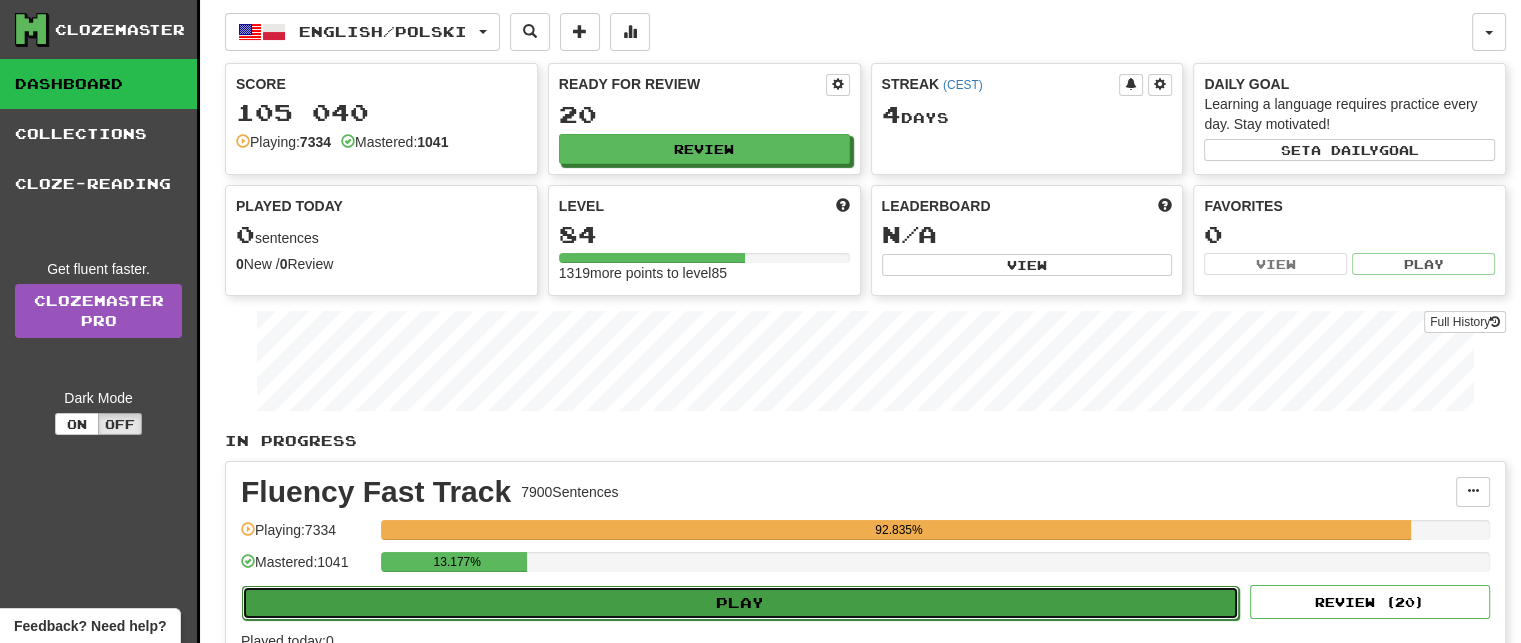 click on "Play" at bounding box center [740, 603] 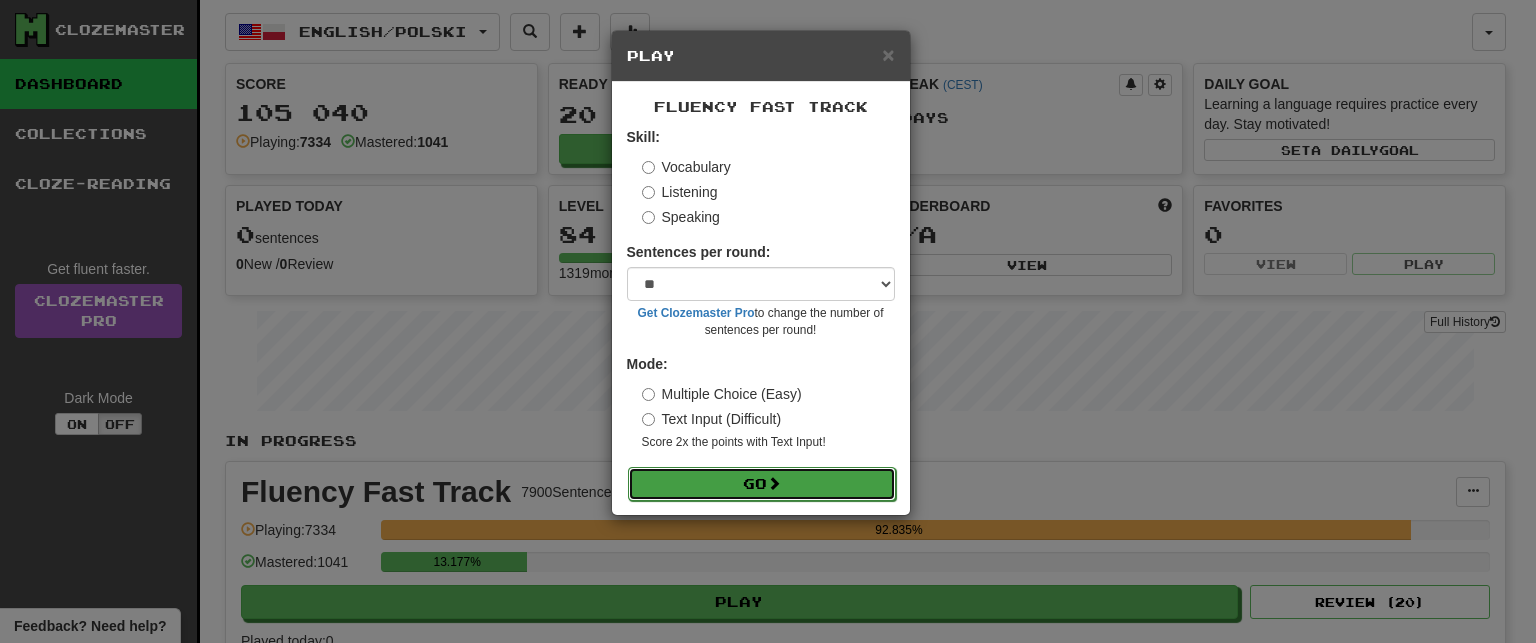 click at bounding box center (774, 483) 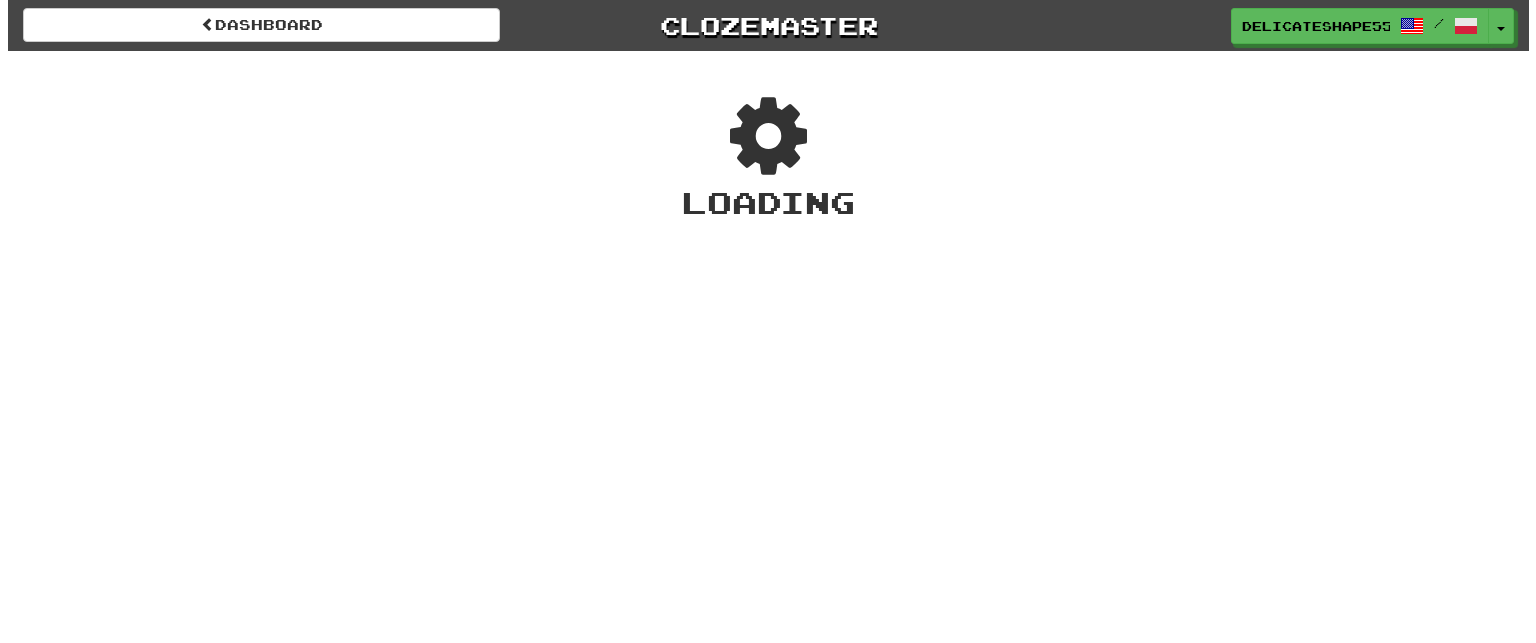 scroll, scrollTop: 0, scrollLeft: 0, axis: both 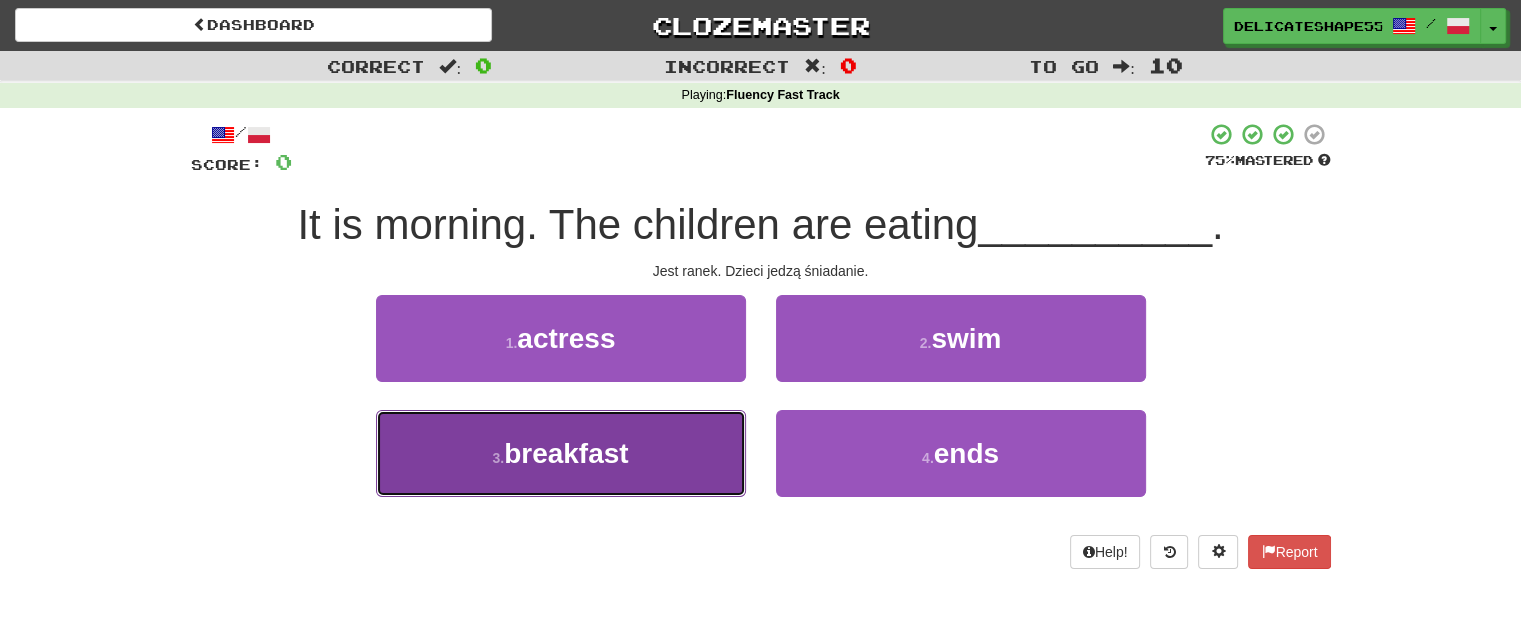 click on "3 .  breakfast" at bounding box center (561, 453) 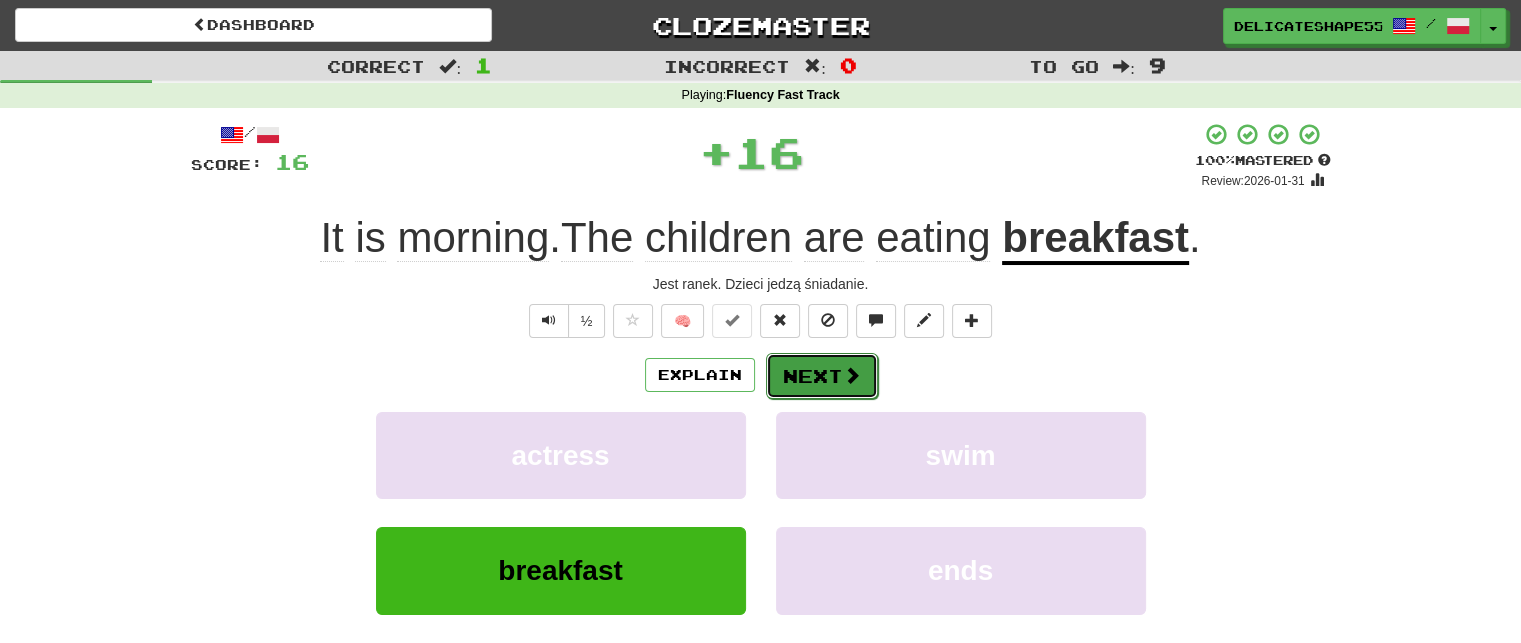 click on "Next" at bounding box center [822, 376] 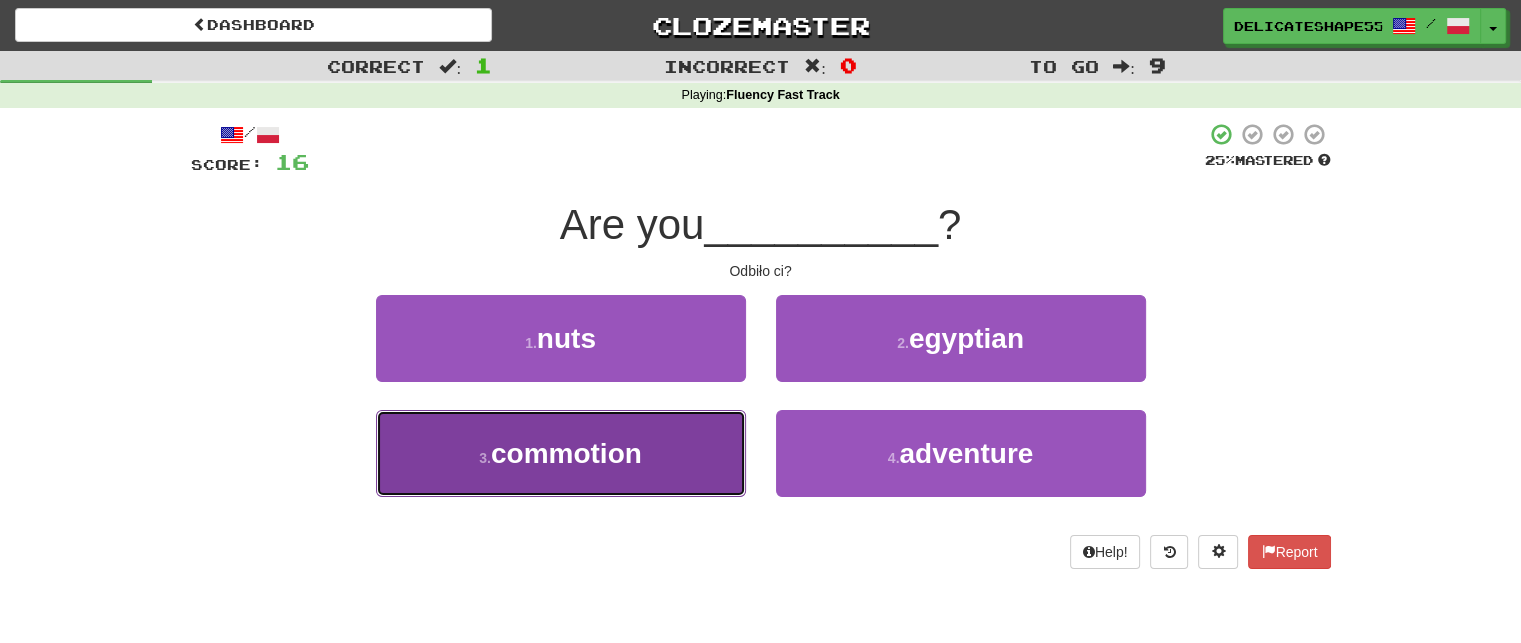 click on "3 .  commotion" at bounding box center (561, 453) 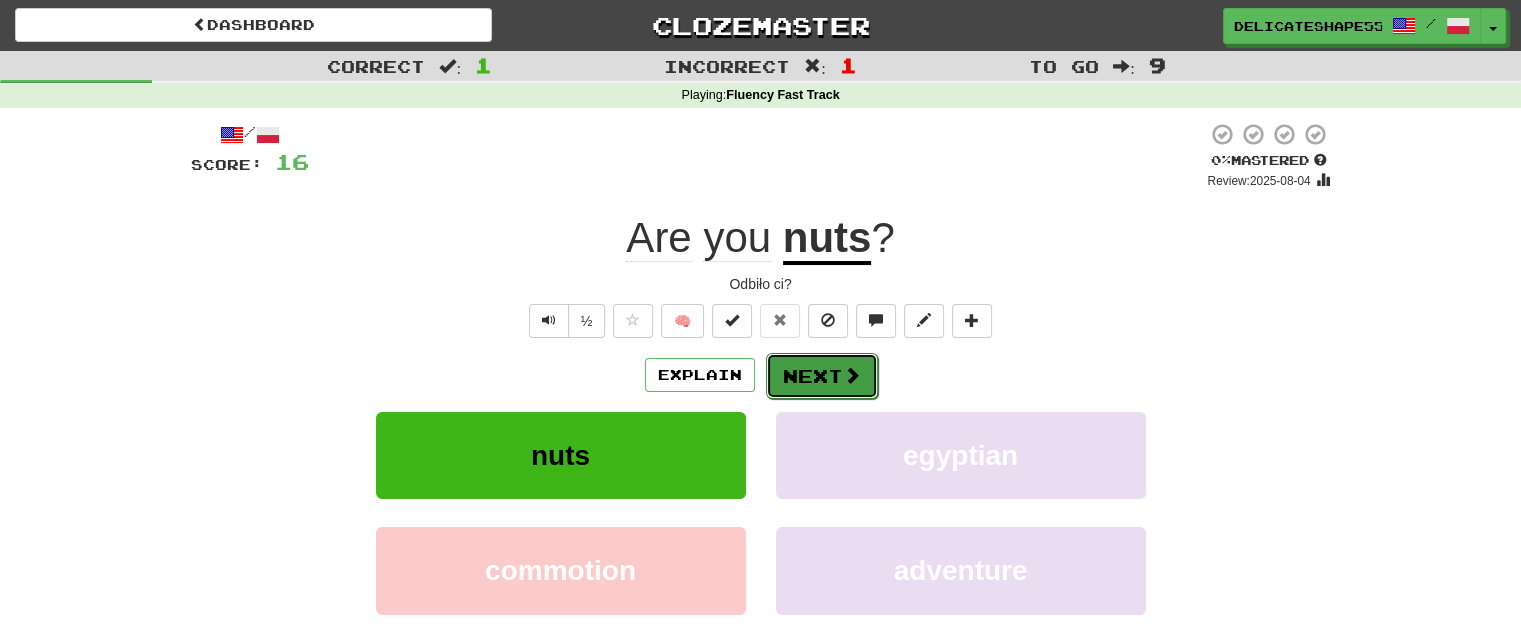 click on "Next" at bounding box center (822, 376) 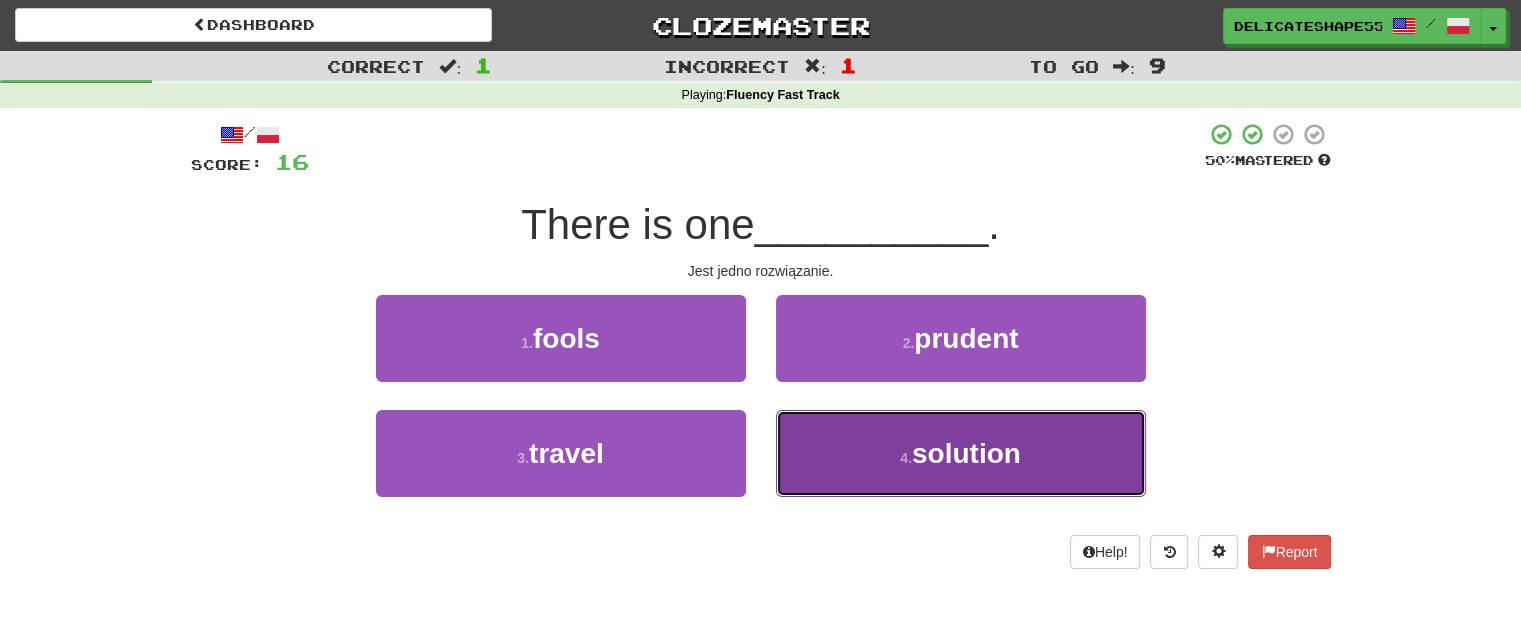 click on "4 .  solution" at bounding box center [961, 453] 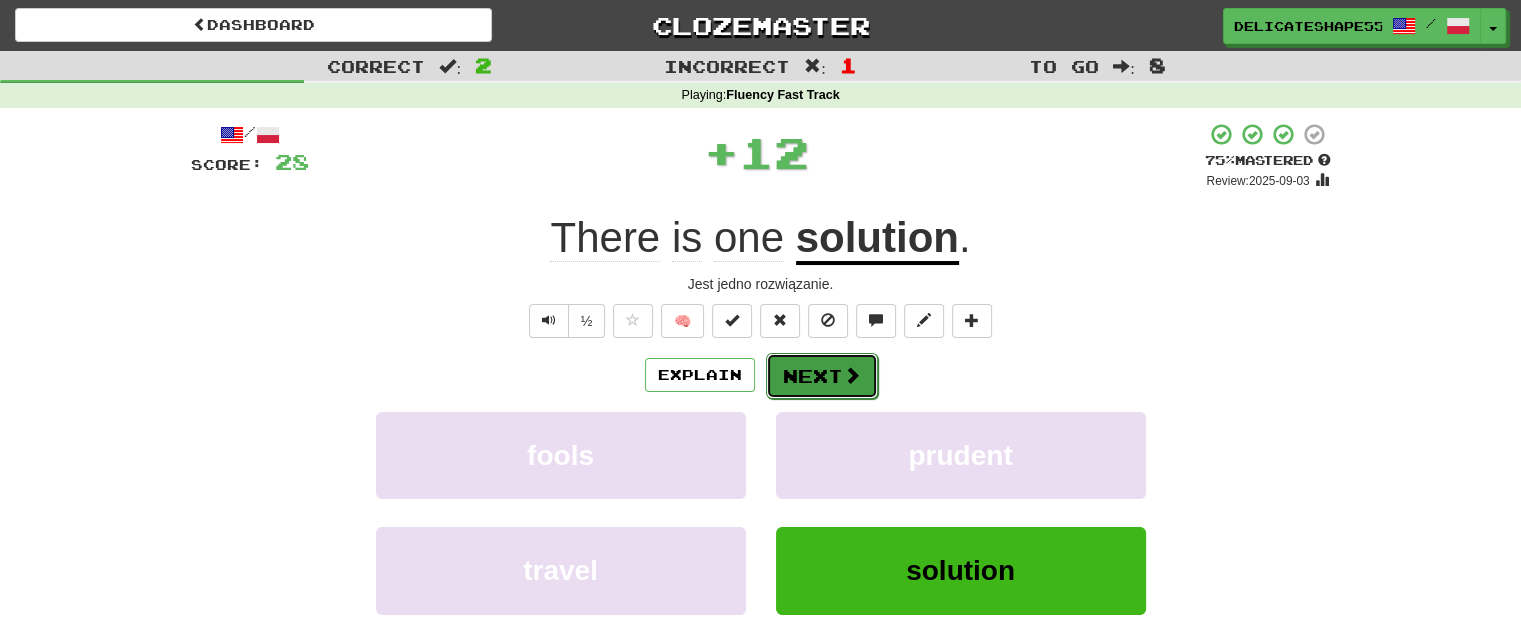 click on "Next" at bounding box center (822, 376) 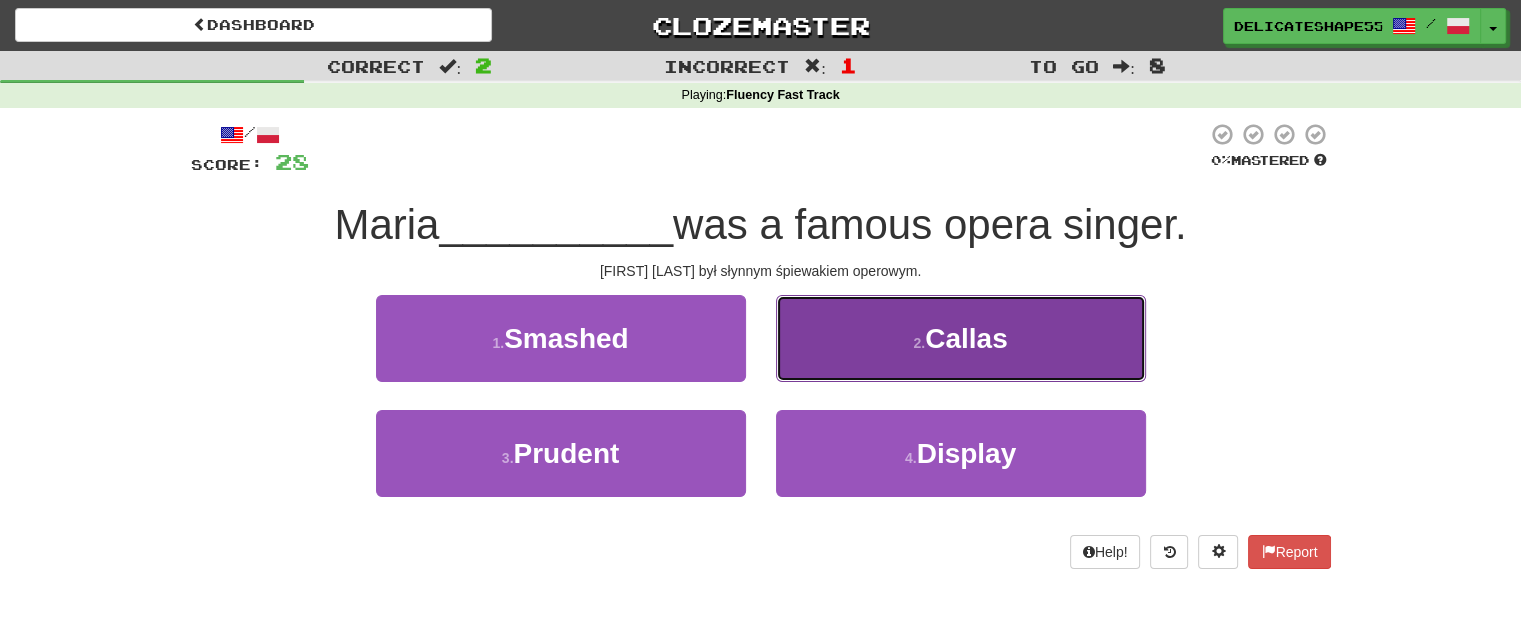 click on "2 .  [FIRST]" at bounding box center (961, 338) 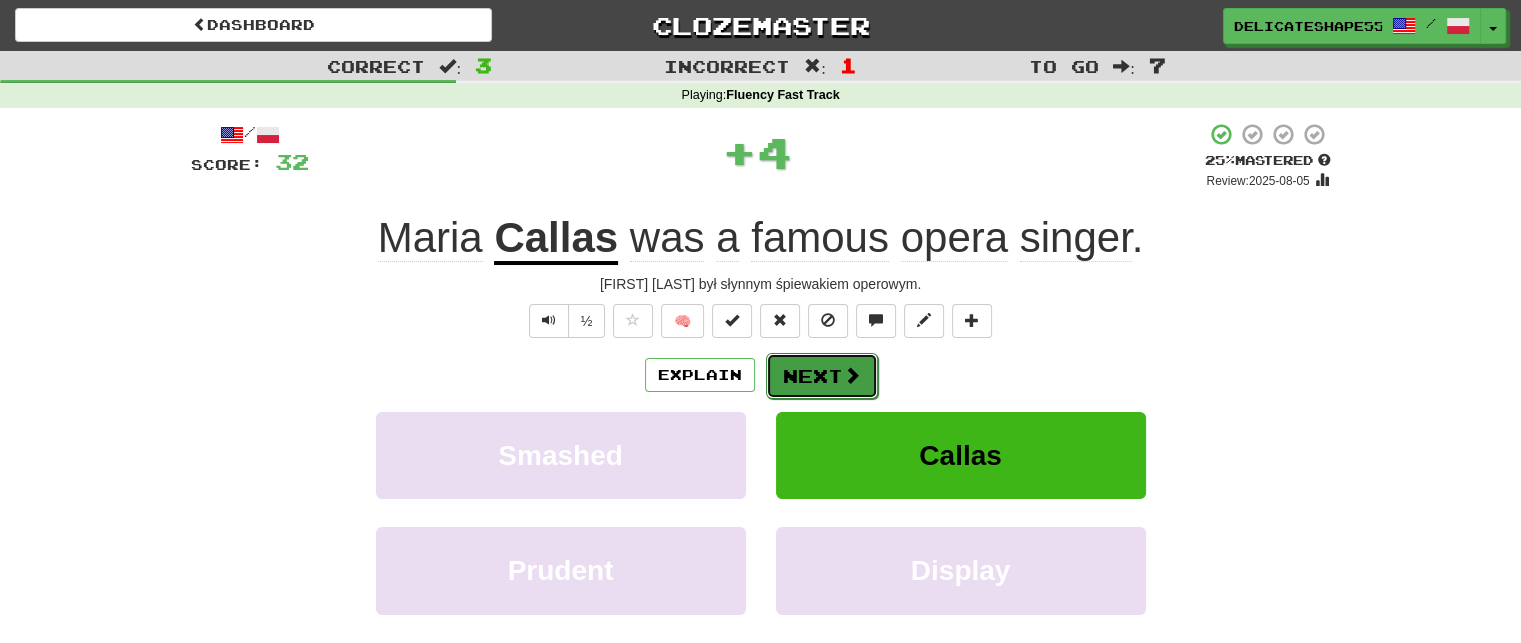 click on "Next" at bounding box center (822, 376) 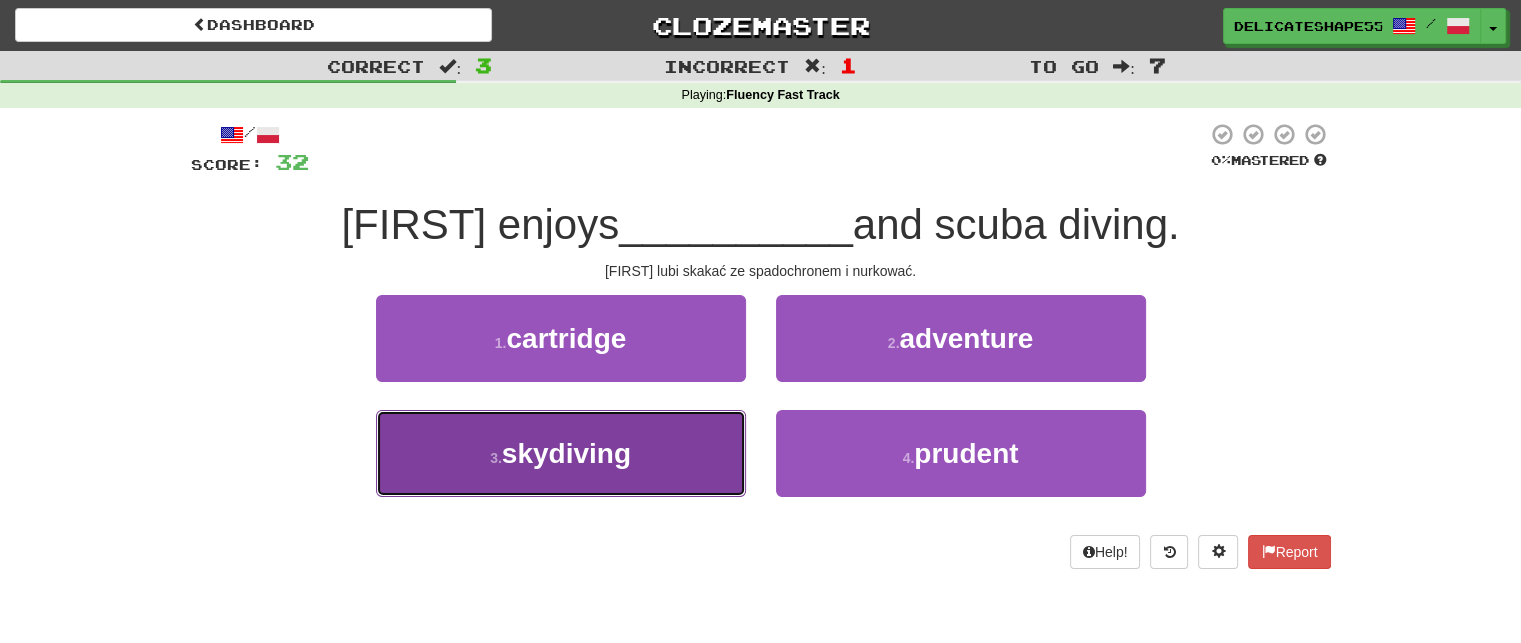 click on "3 .  skydiving" at bounding box center (561, 453) 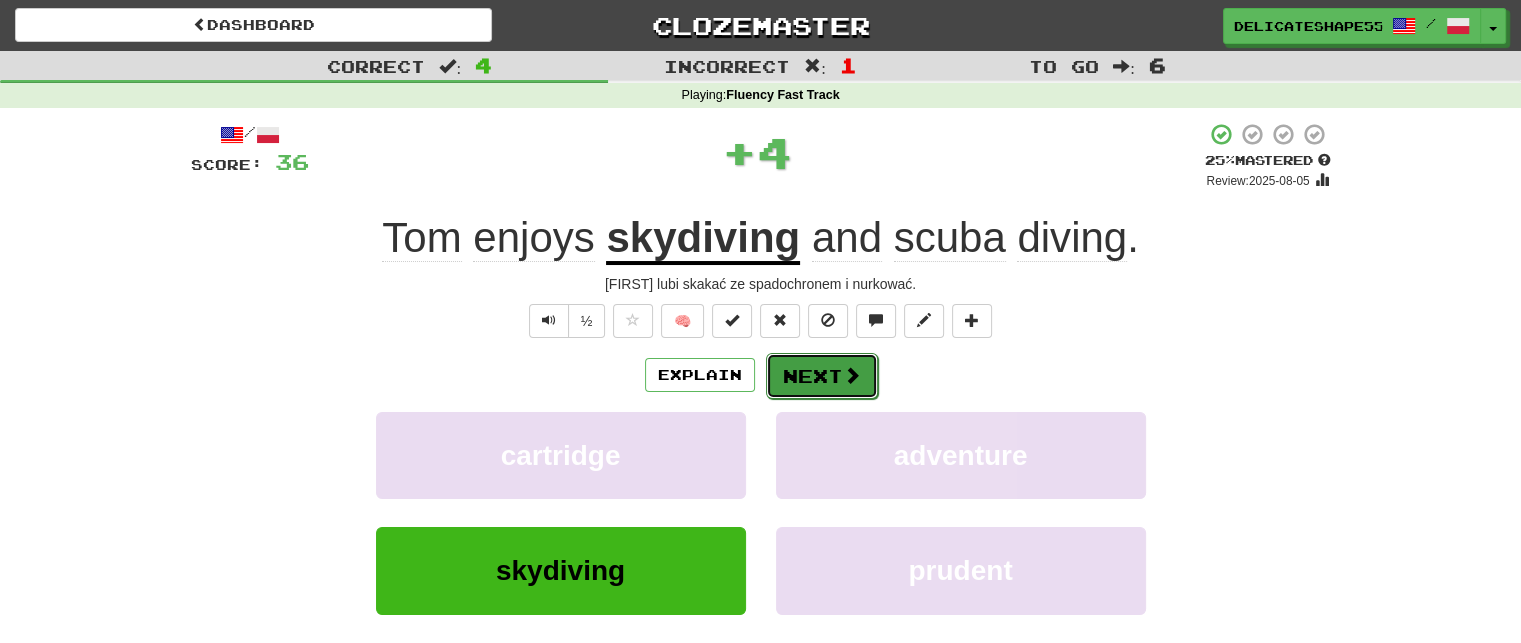 click on "Next" at bounding box center [822, 376] 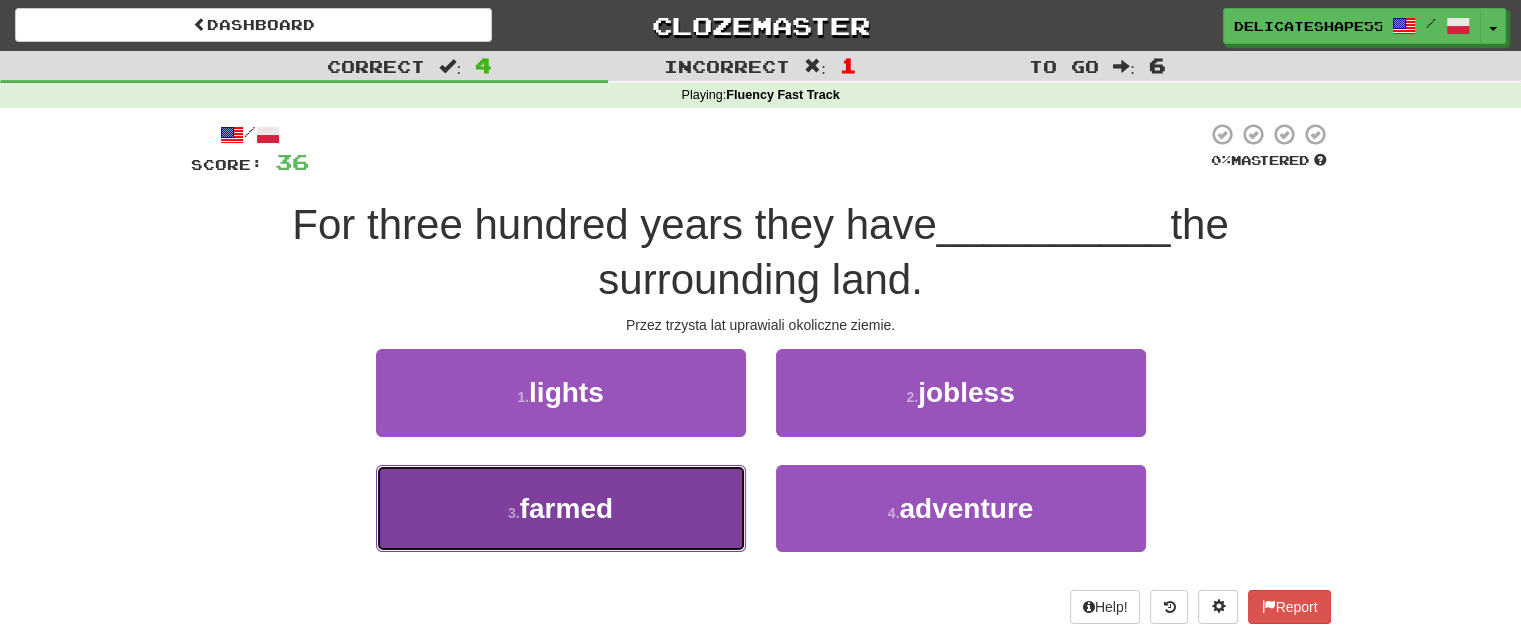 click on "3 .  farmed" at bounding box center (561, 508) 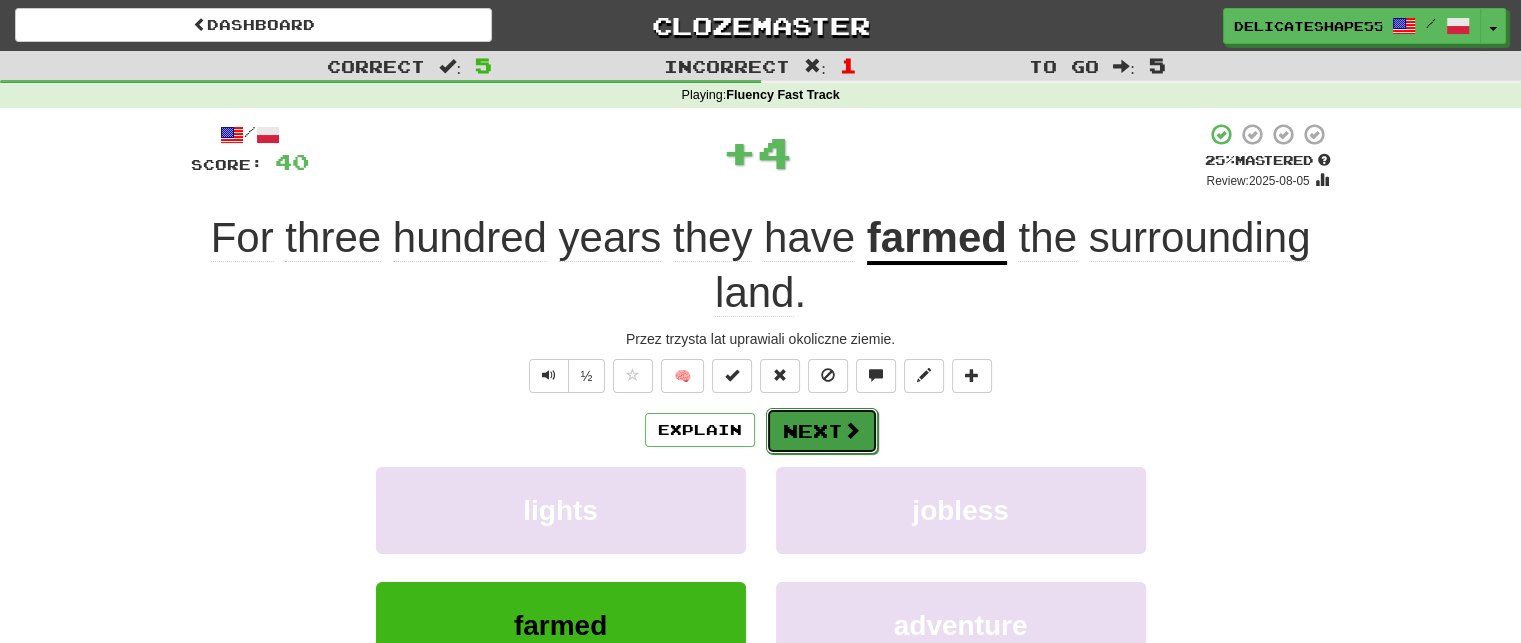 click on "Next" at bounding box center [822, 431] 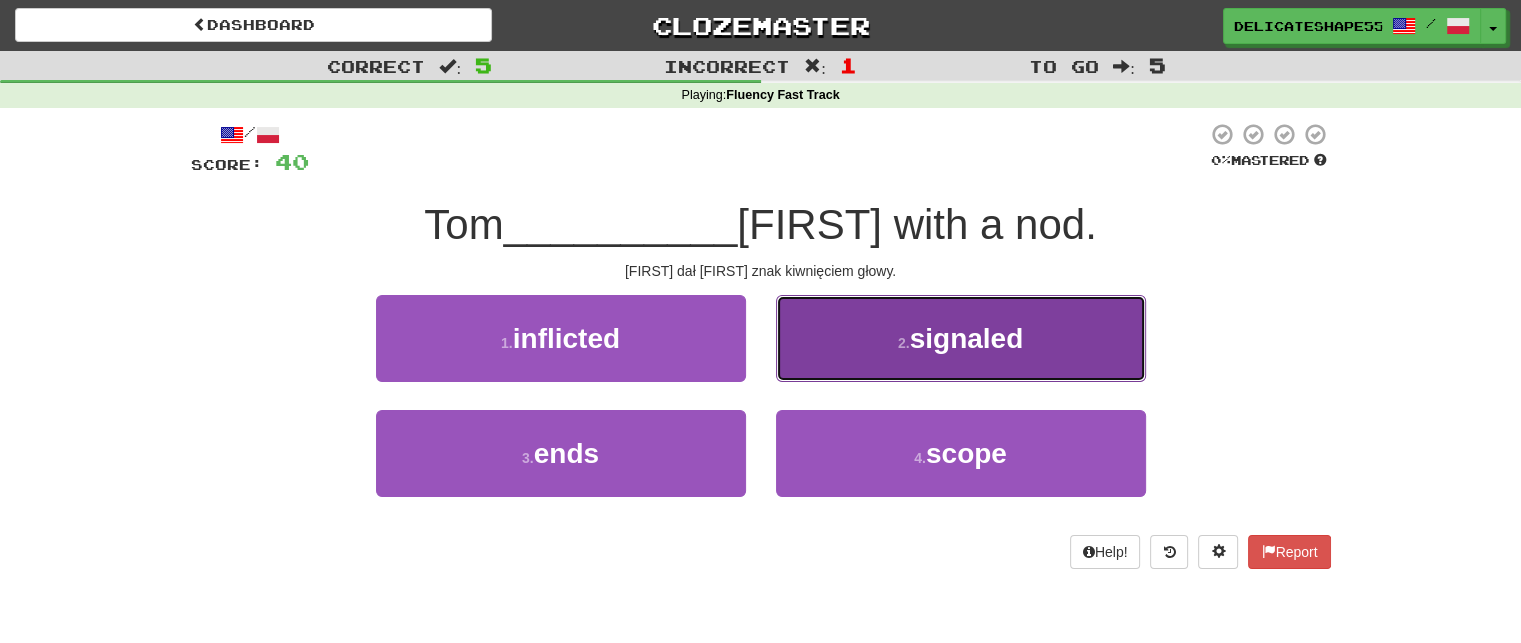 click on "2 .  signaled" at bounding box center [961, 338] 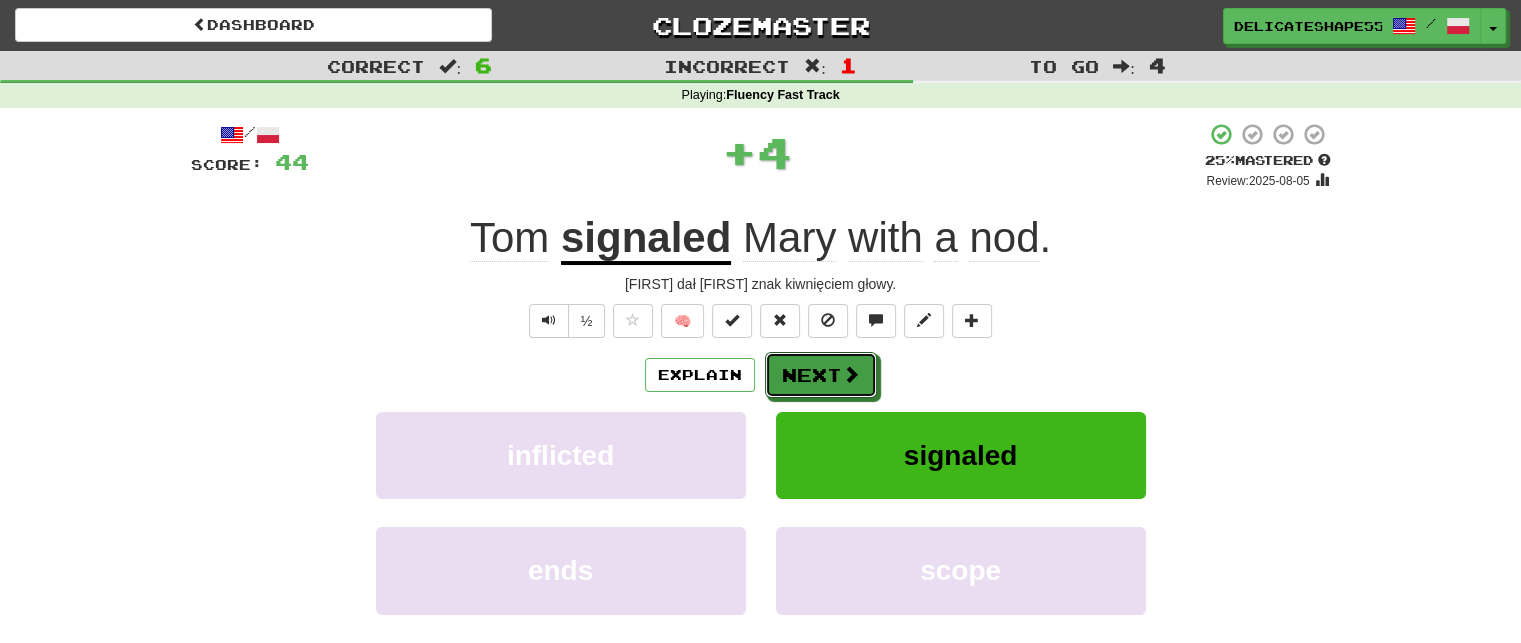 click on "Next" at bounding box center (821, 375) 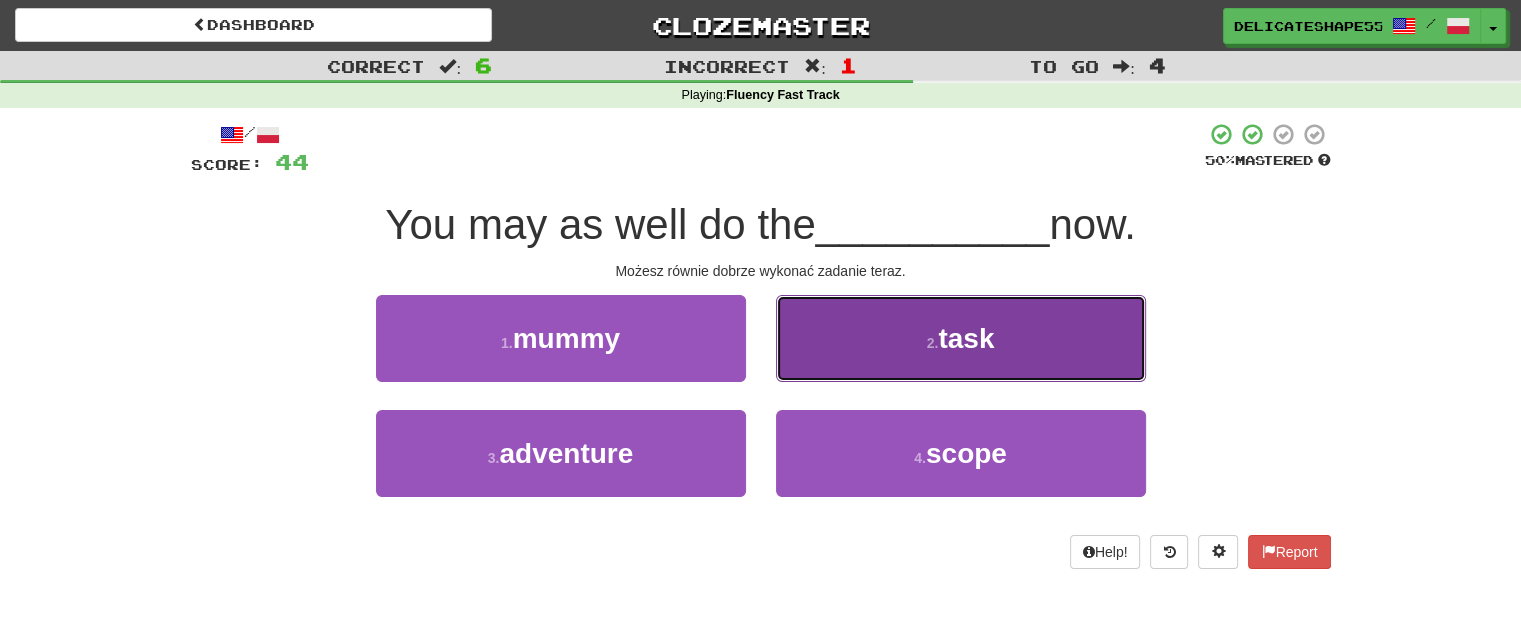 click on "2 .  task" at bounding box center [961, 338] 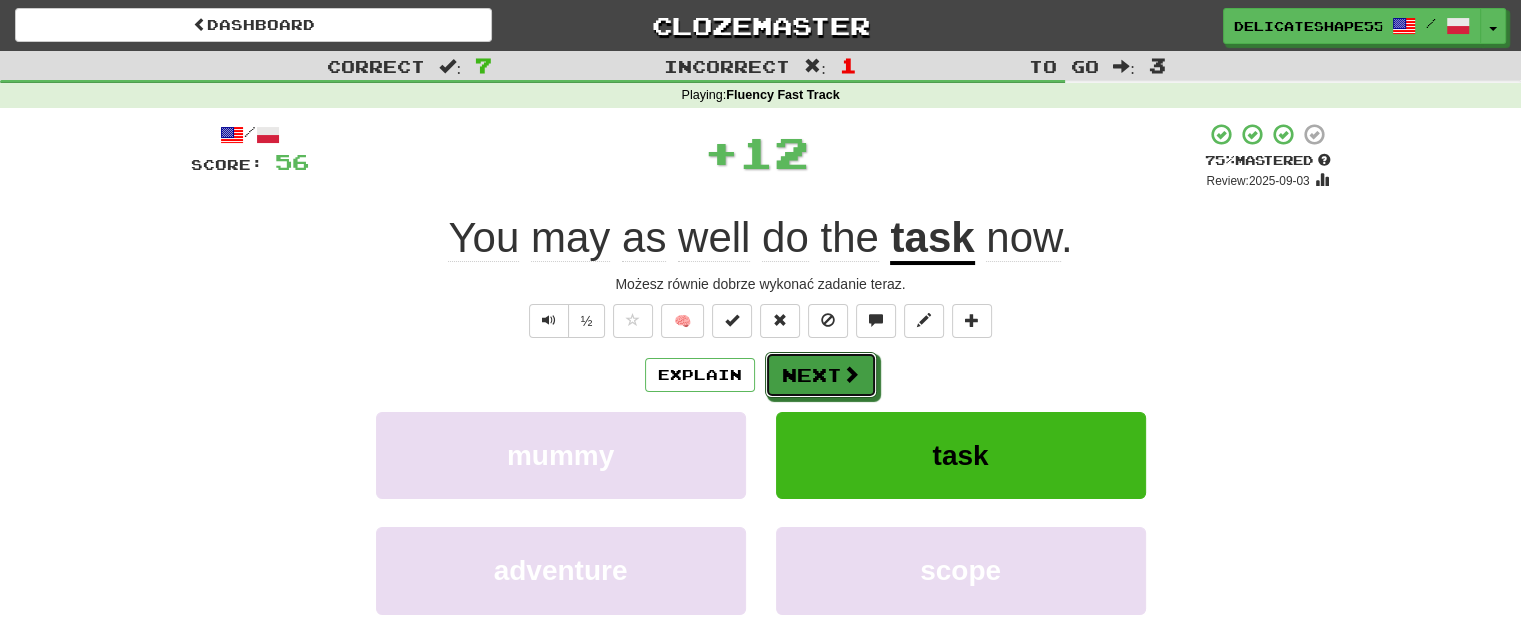 click on "Next" at bounding box center (821, 375) 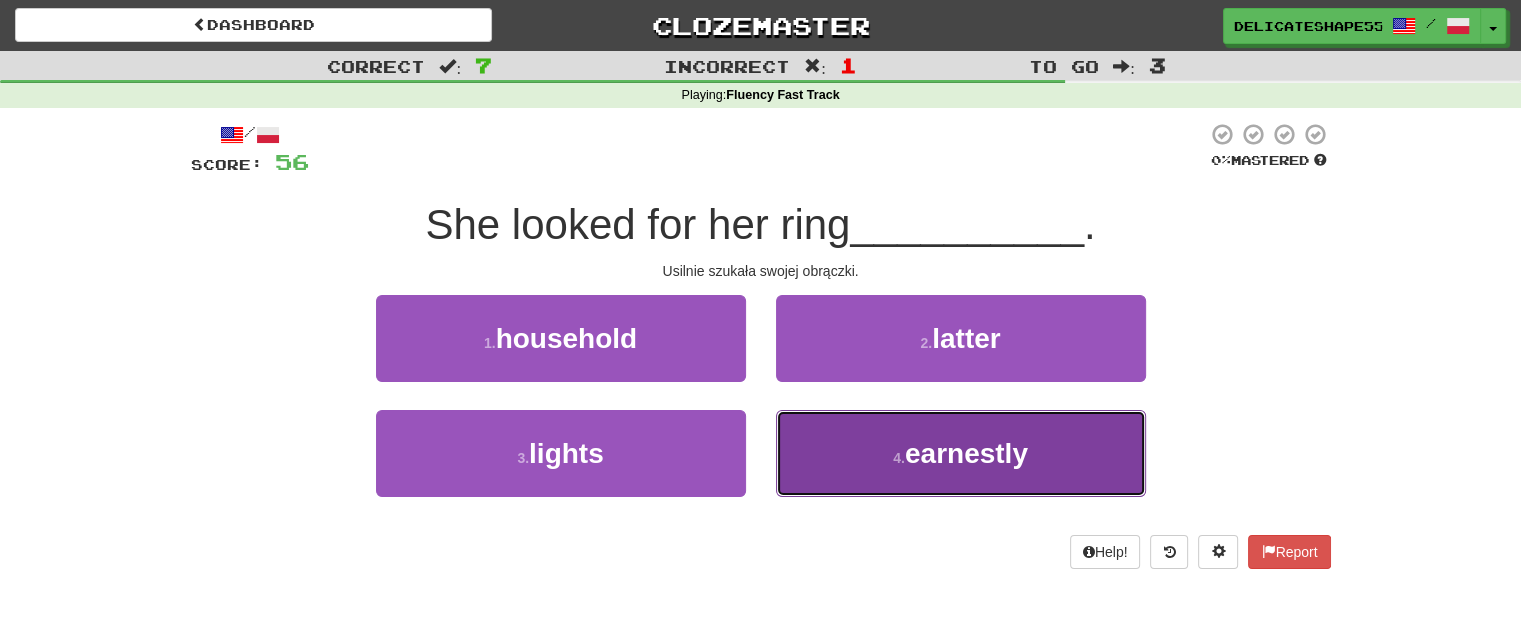 click on "4 .  earnestly" at bounding box center (961, 453) 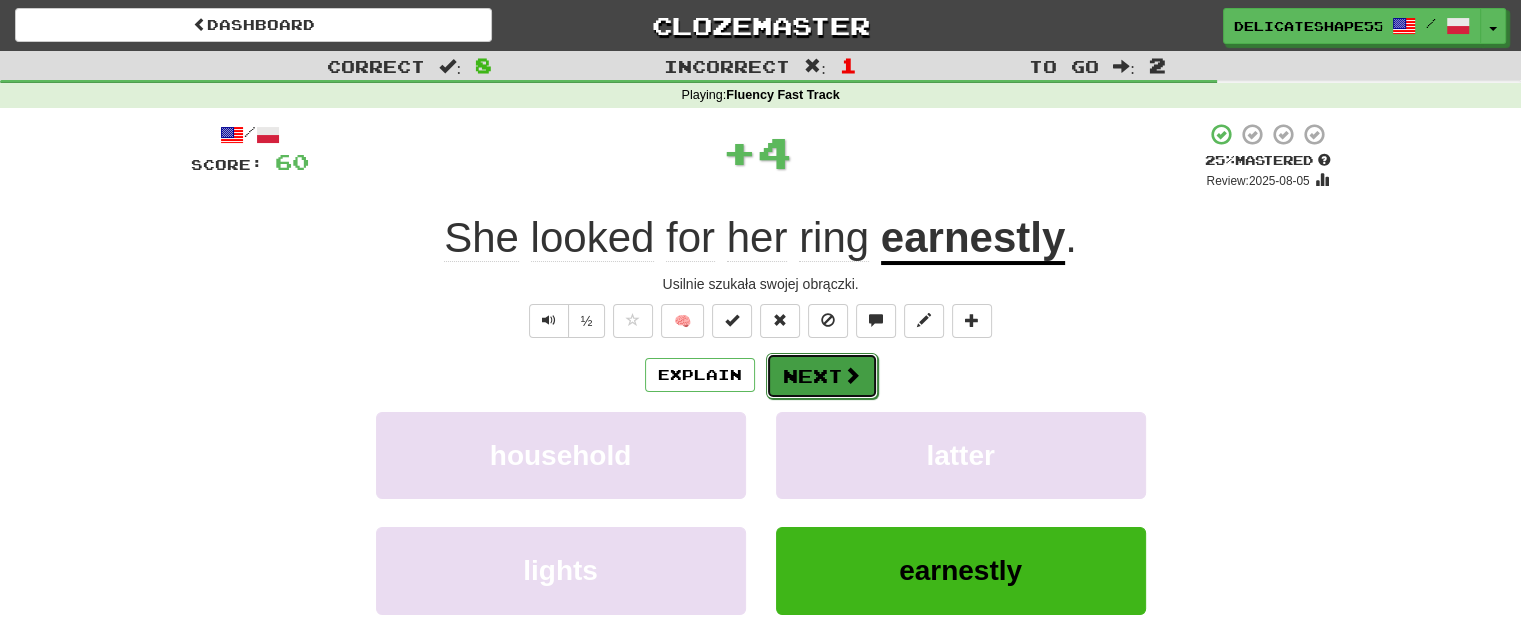 click at bounding box center (852, 375) 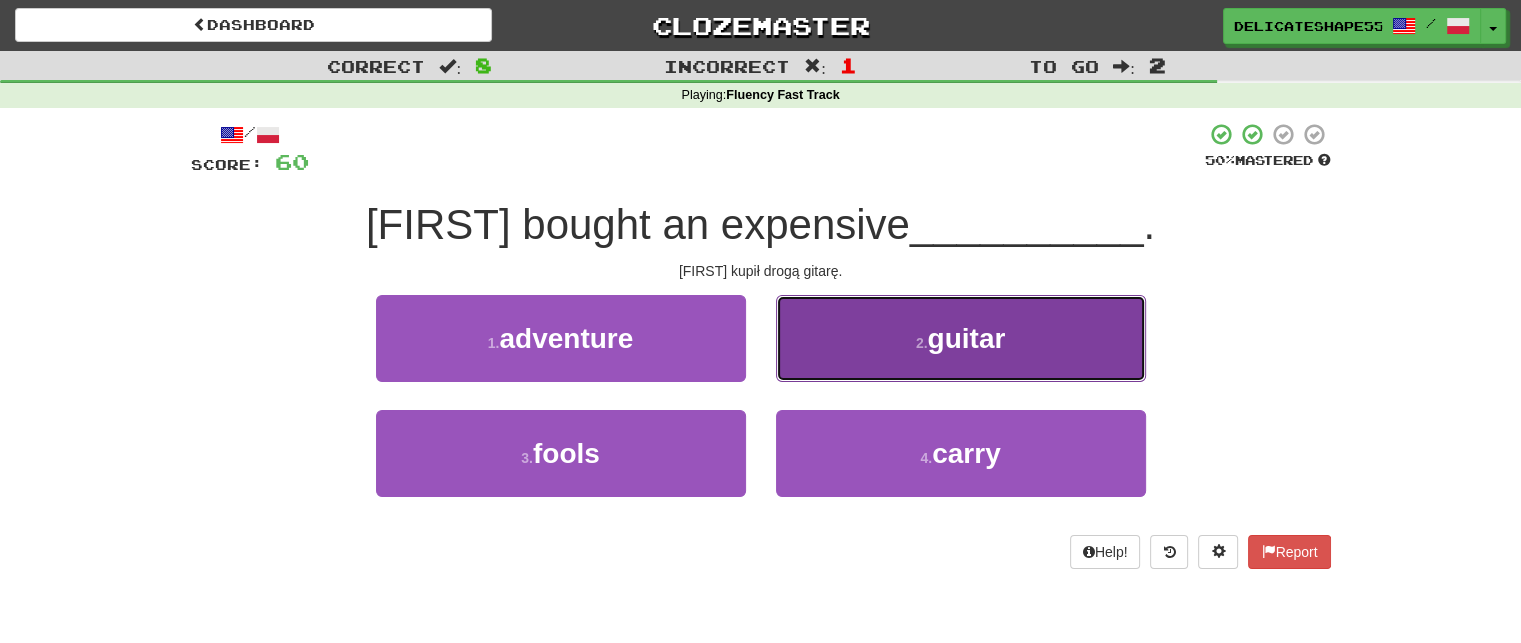 click on "2 .  guitar" at bounding box center (961, 338) 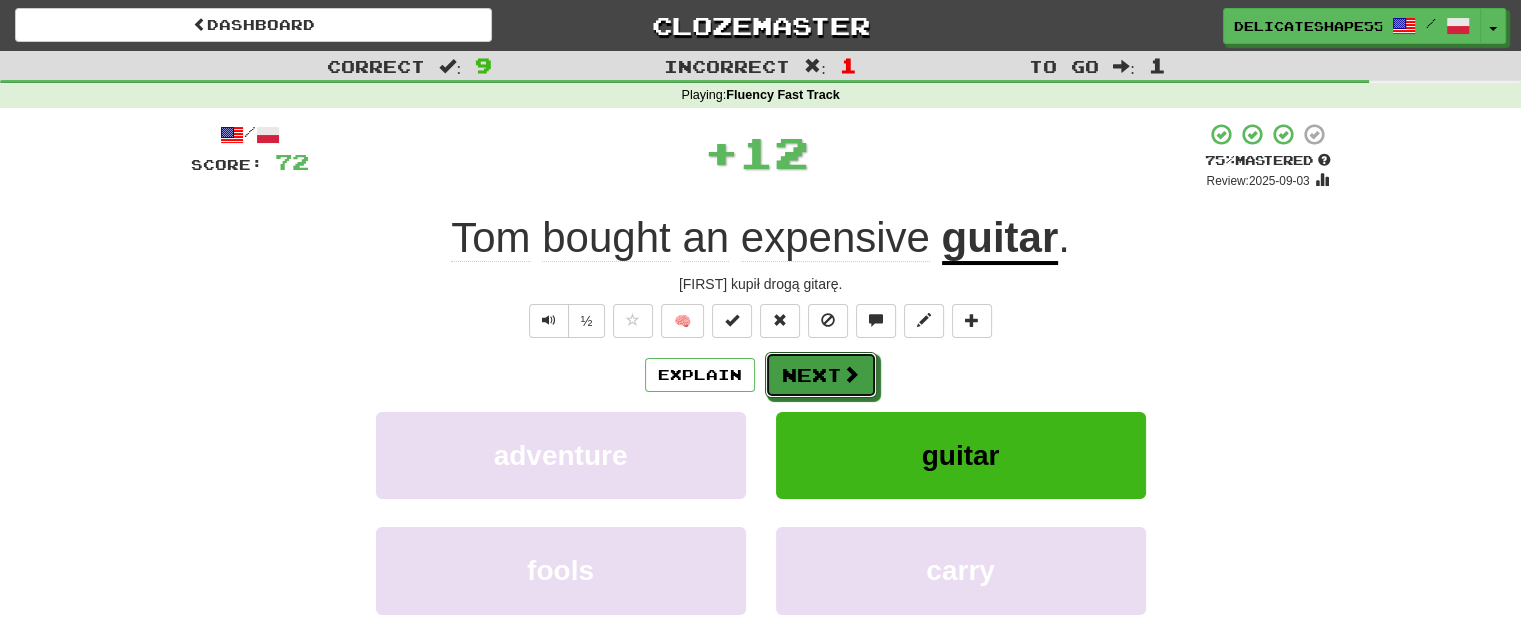 click at bounding box center (851, 374) 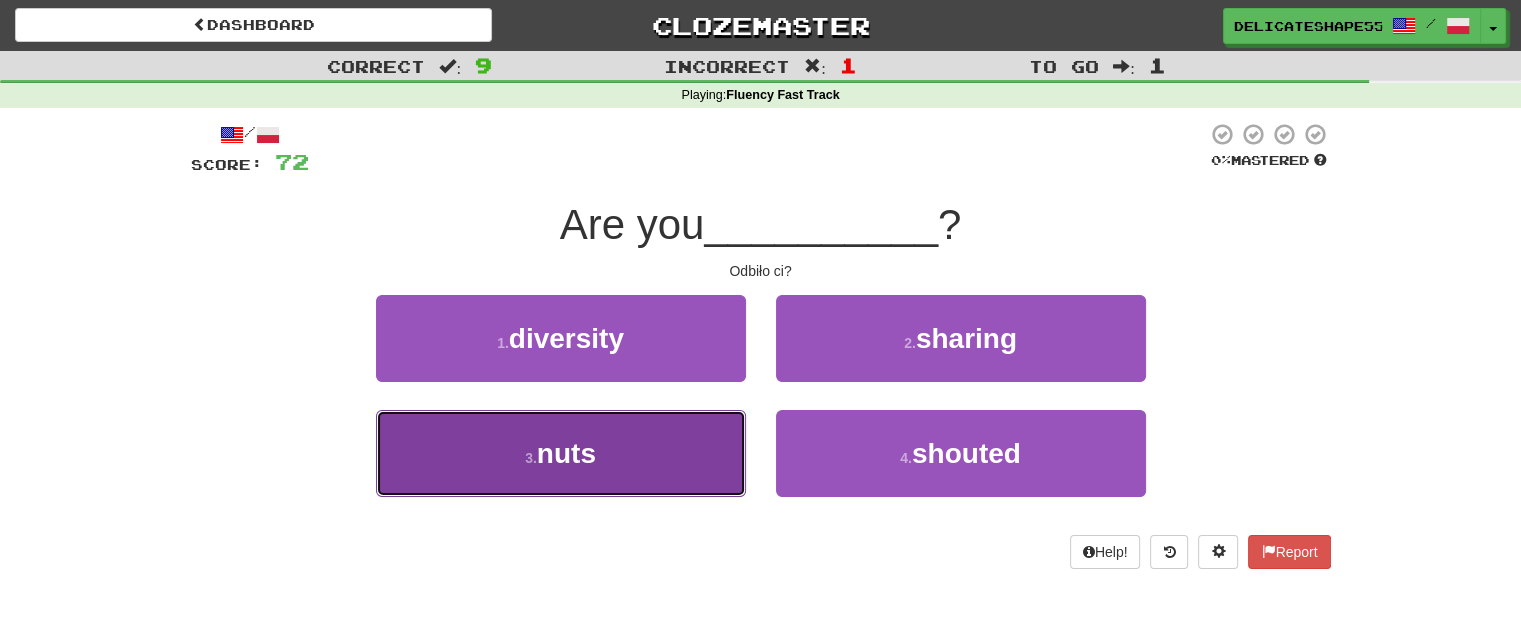 click on "3 .  nuts" at bounding box center [561, 453] 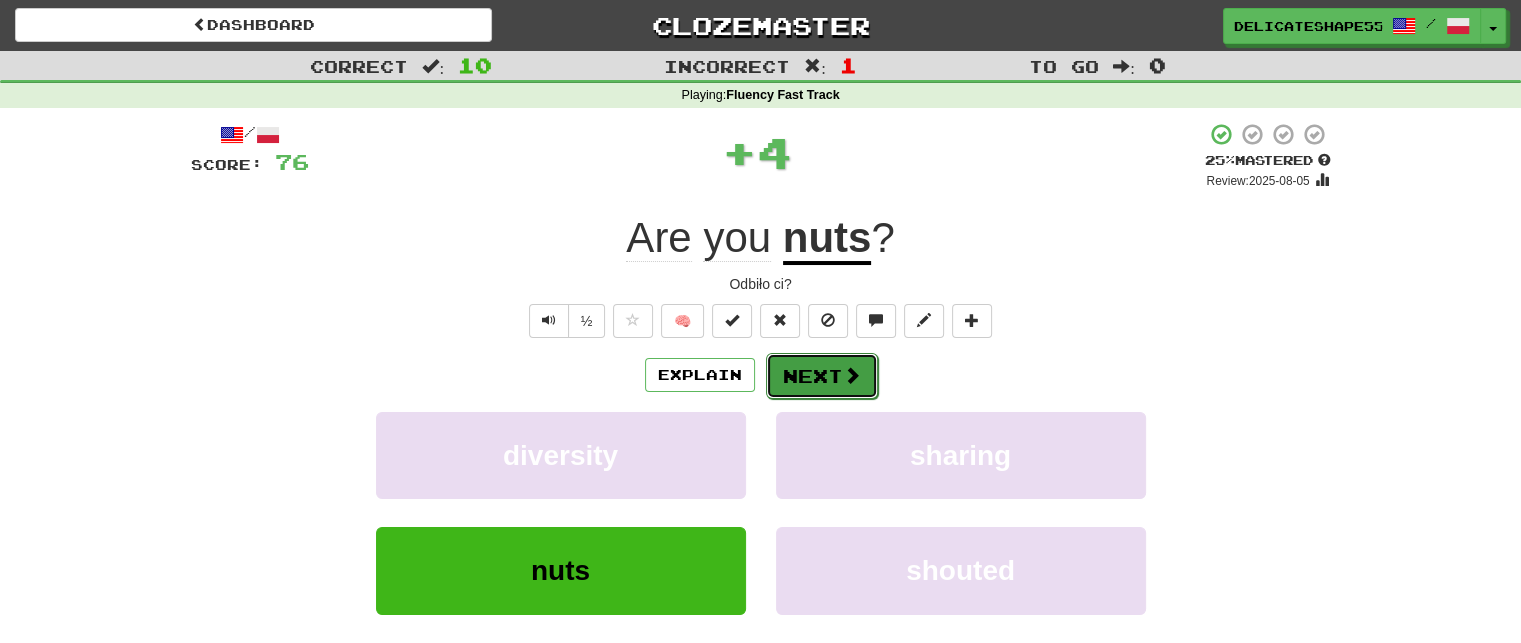 click on "Next" at bounding box center [822, 376] 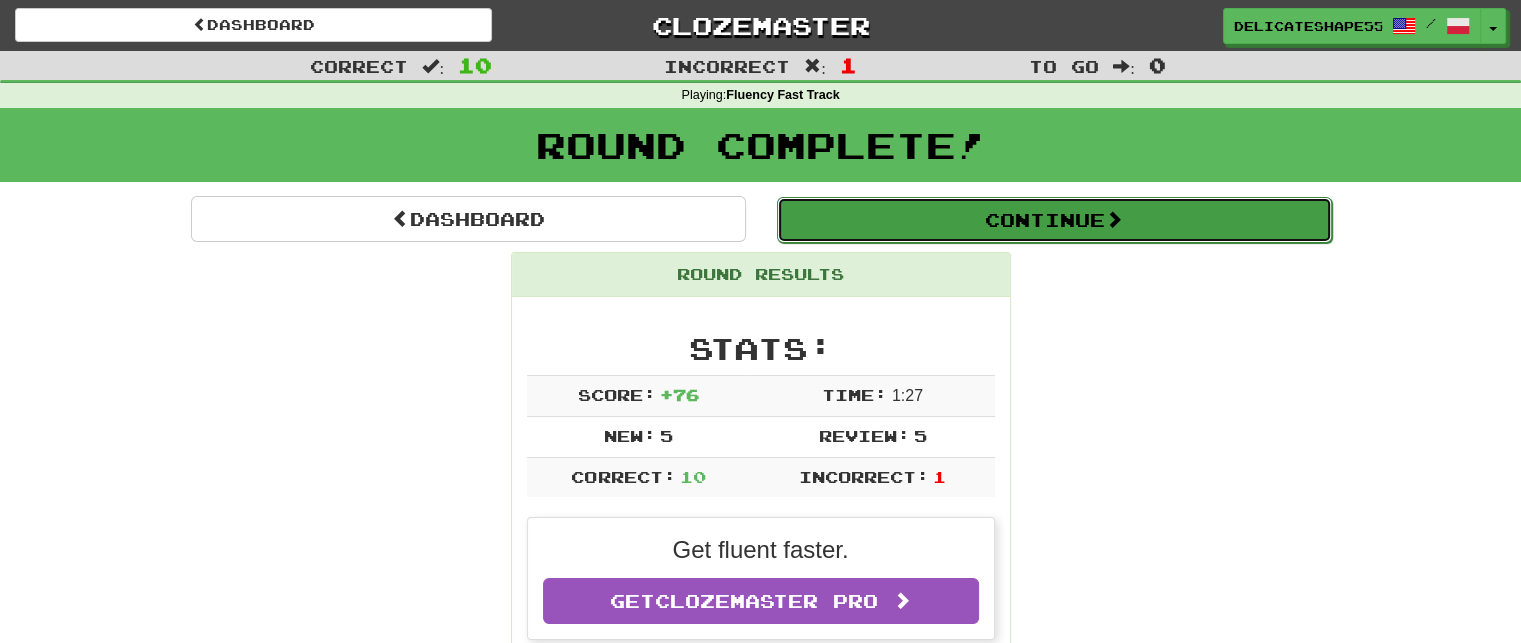 click on "Continue" at bounding box center (1054, 220) 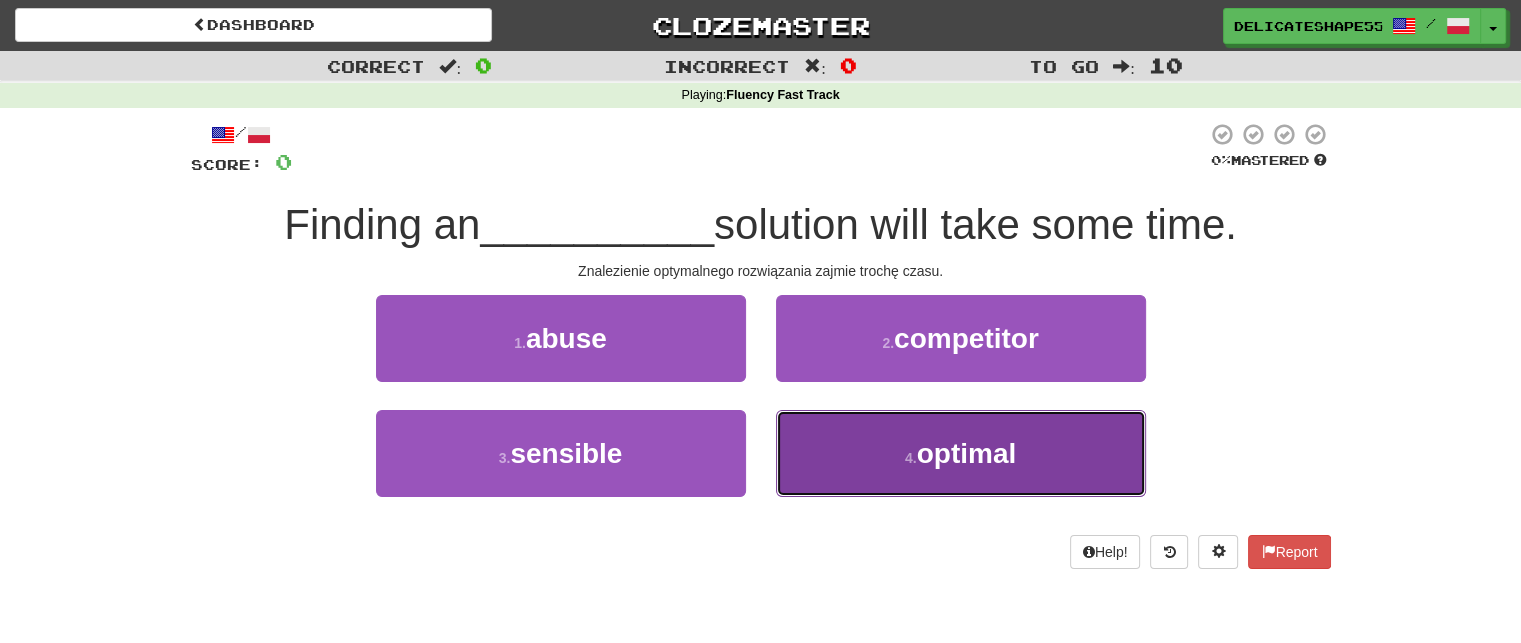 click on "4 .  optimal" at bounding box center [961, 453] 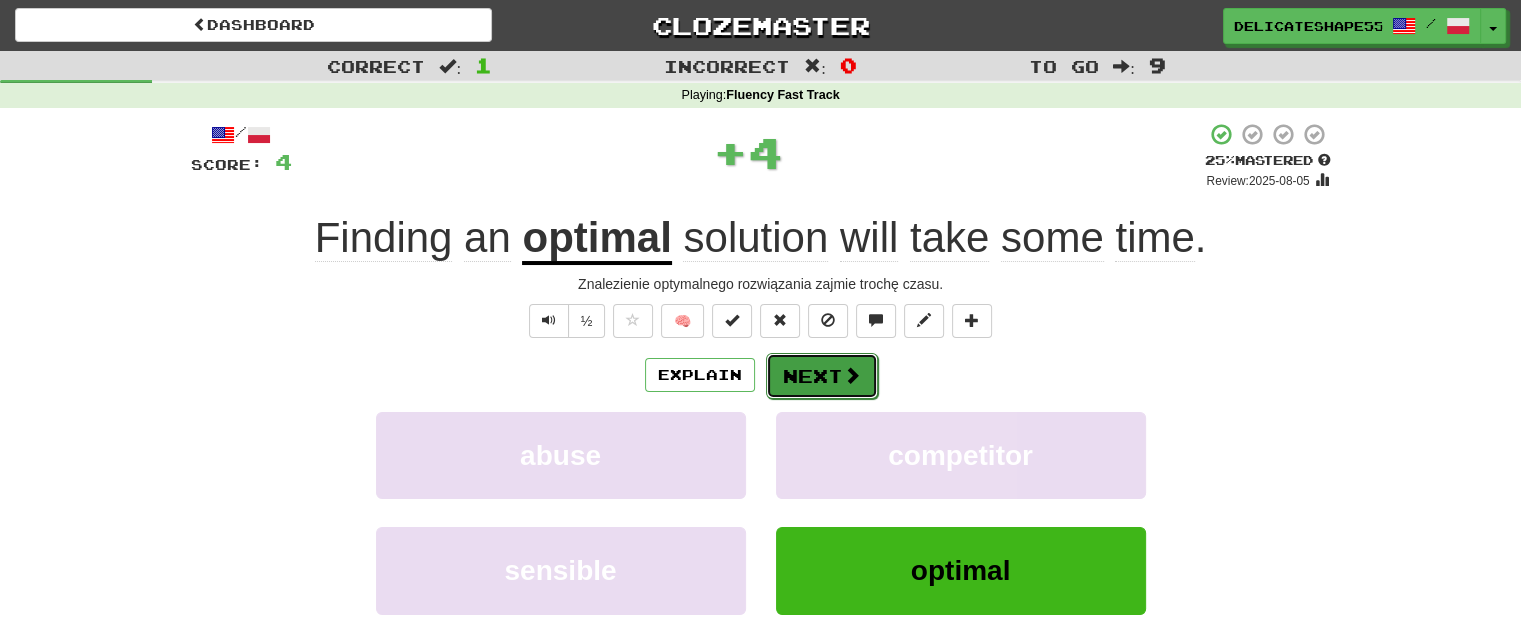 click at bounding box center [852, 375] 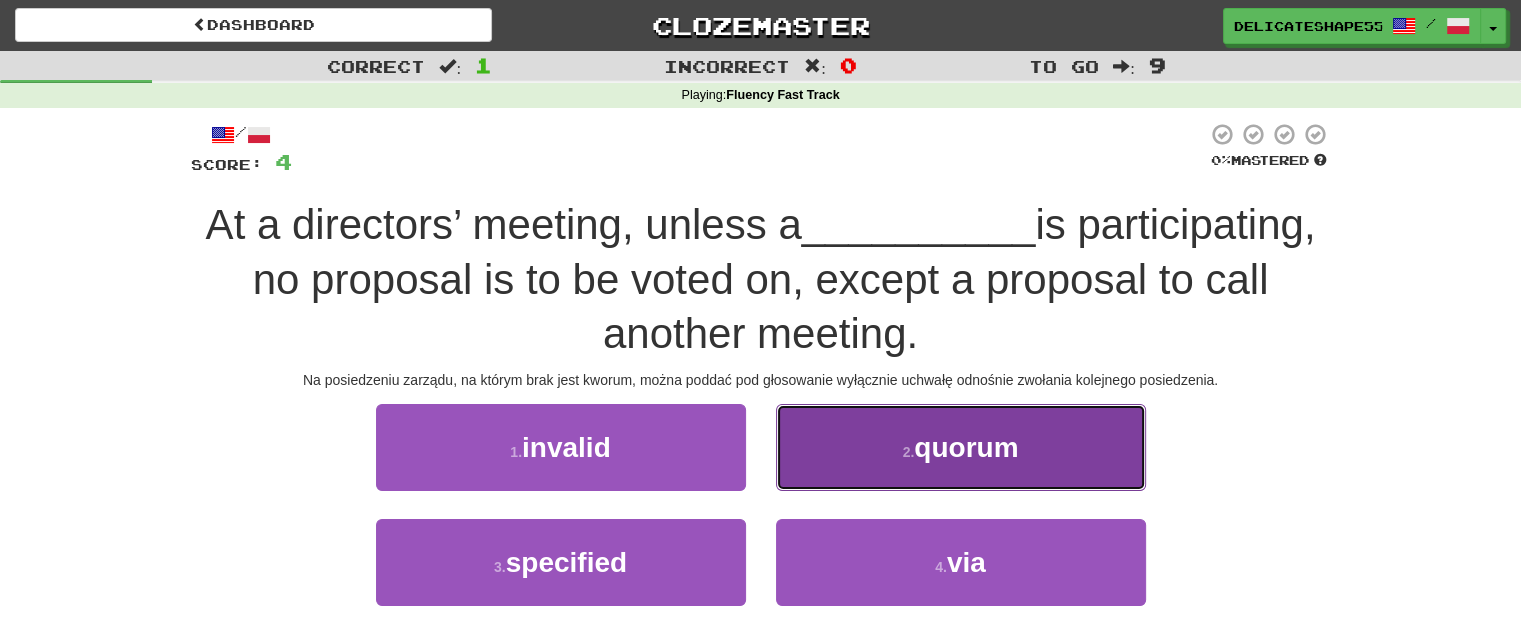 click on "2 .  quorum" at bounding box center [961, 447] 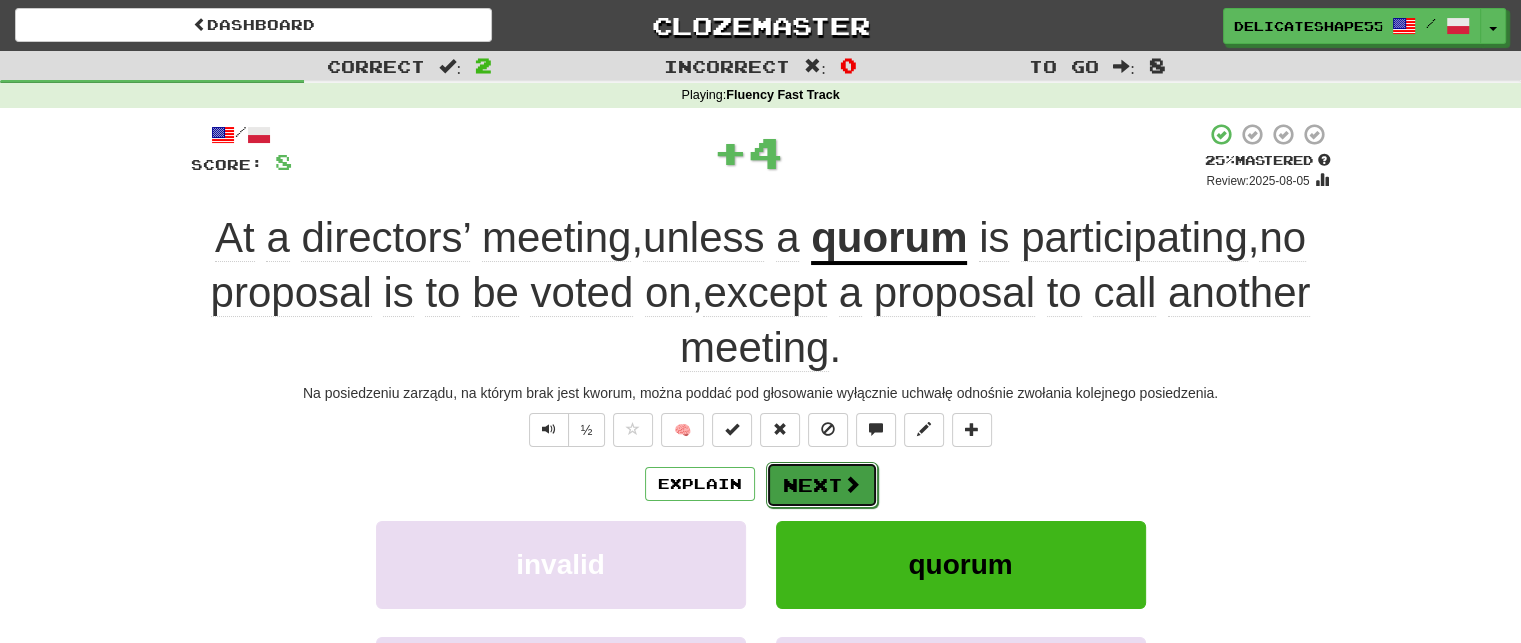 click on "Next" at bounding box center (822, 485) 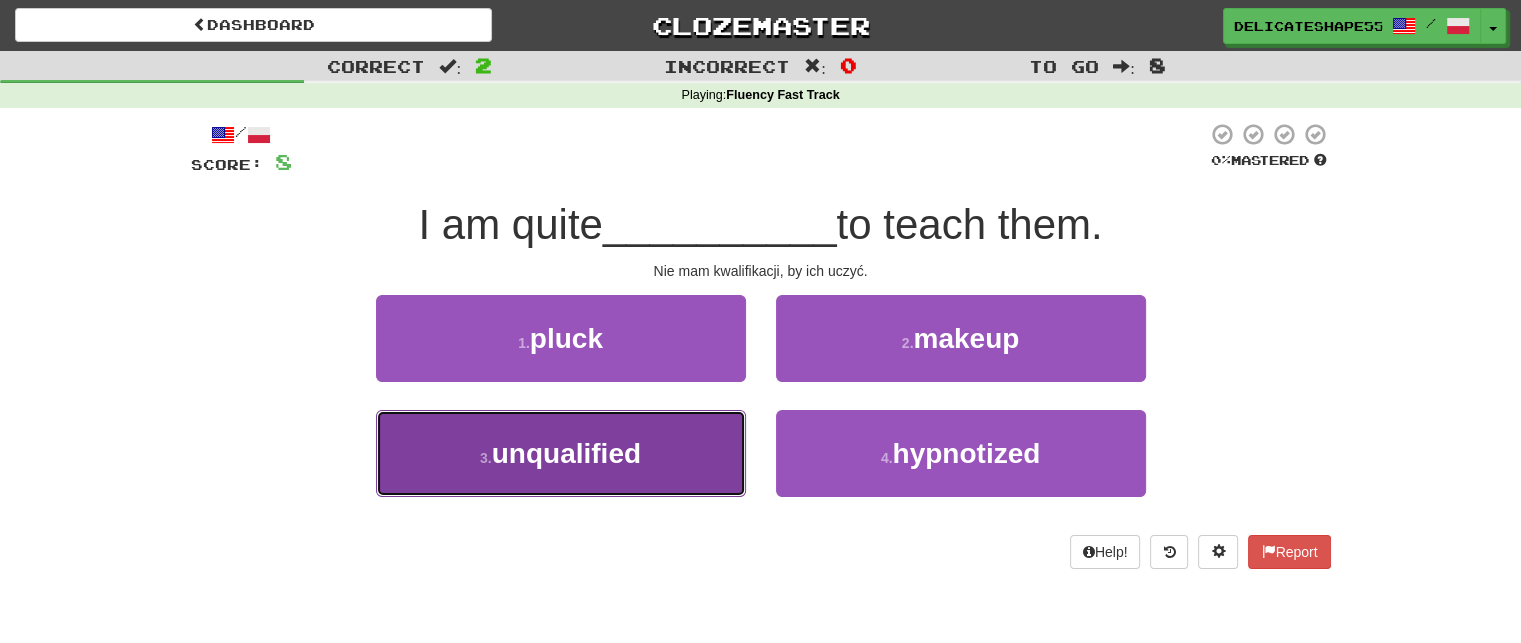 click on "3 .  unqualified" at bounding box center (561, 453) 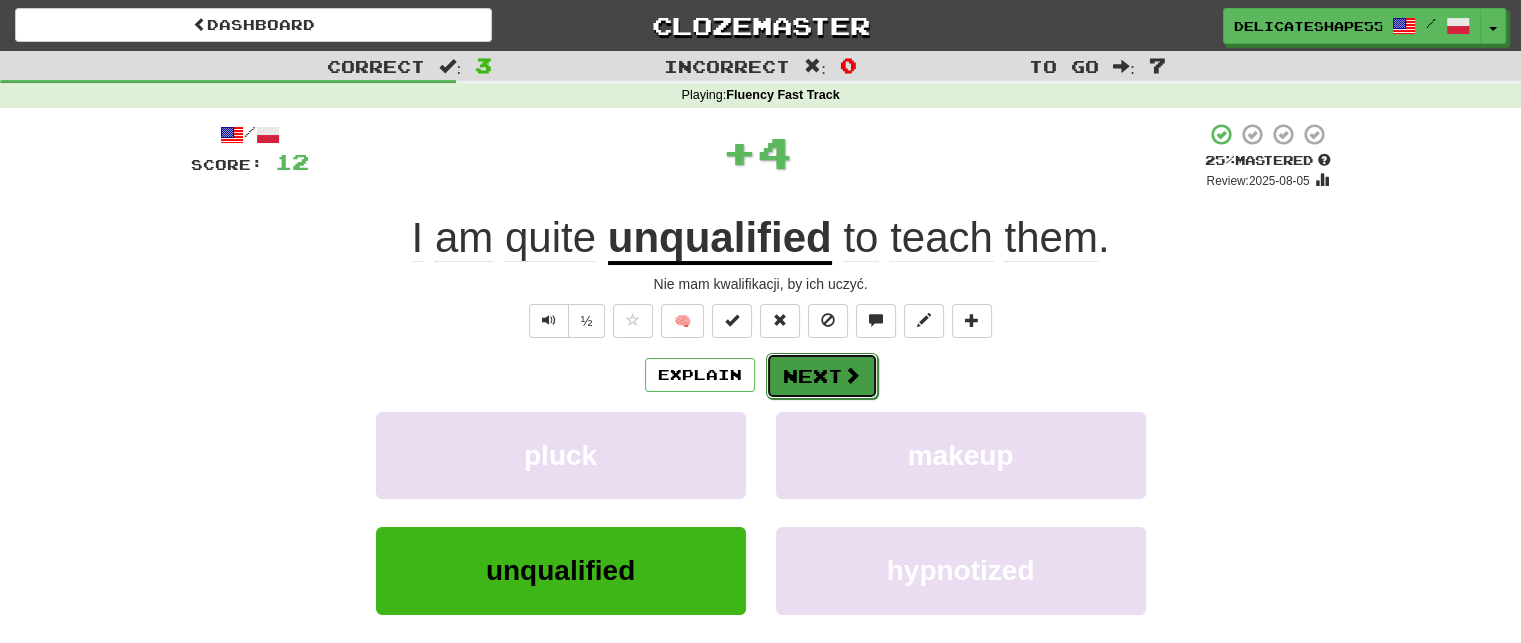 click at bounding box center (852, 375) 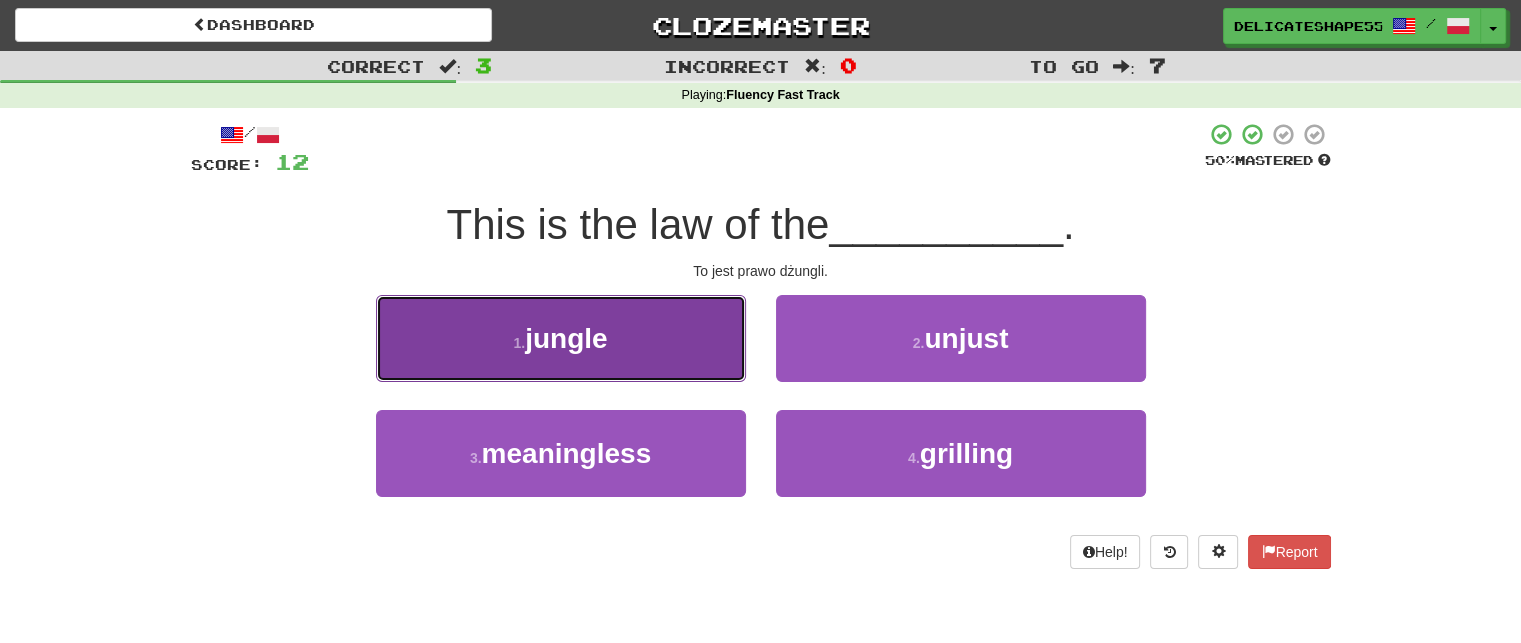 click on "1 .  jungle" at bounding box center (561, 338) 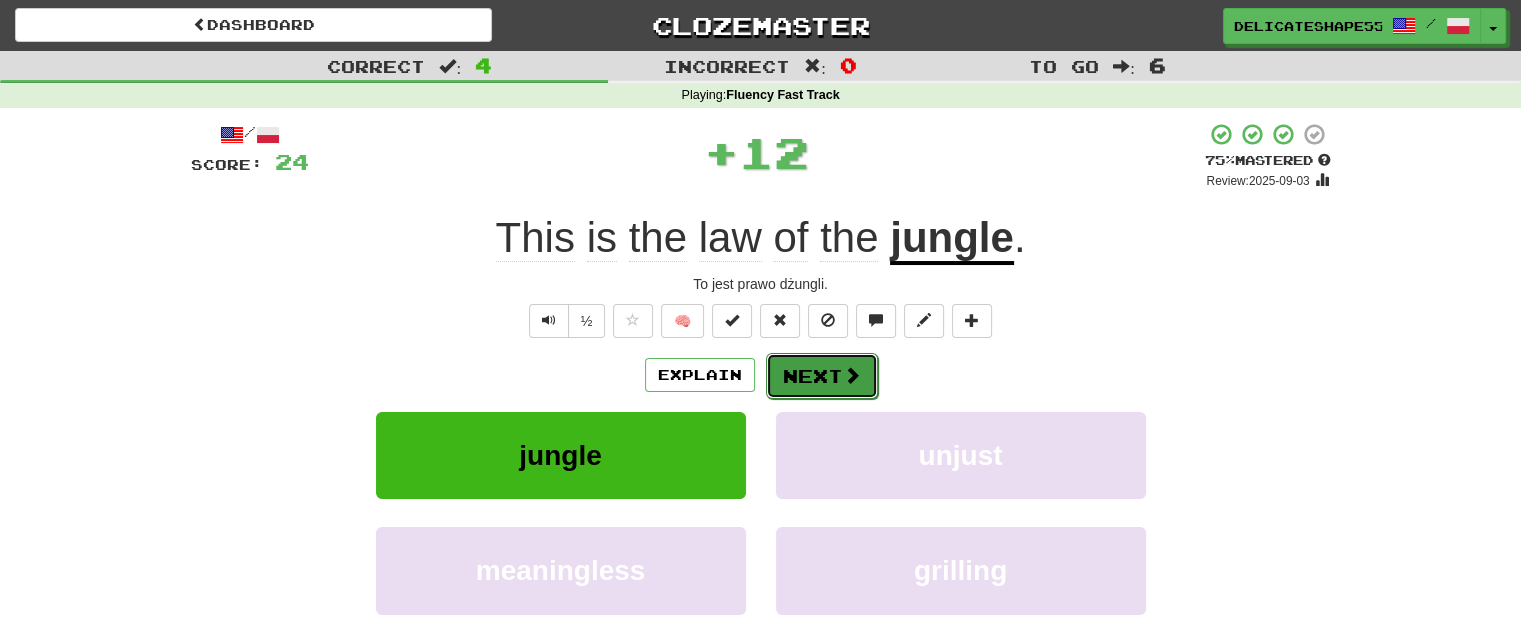 click on "Next" at bounding box center [822, 376] 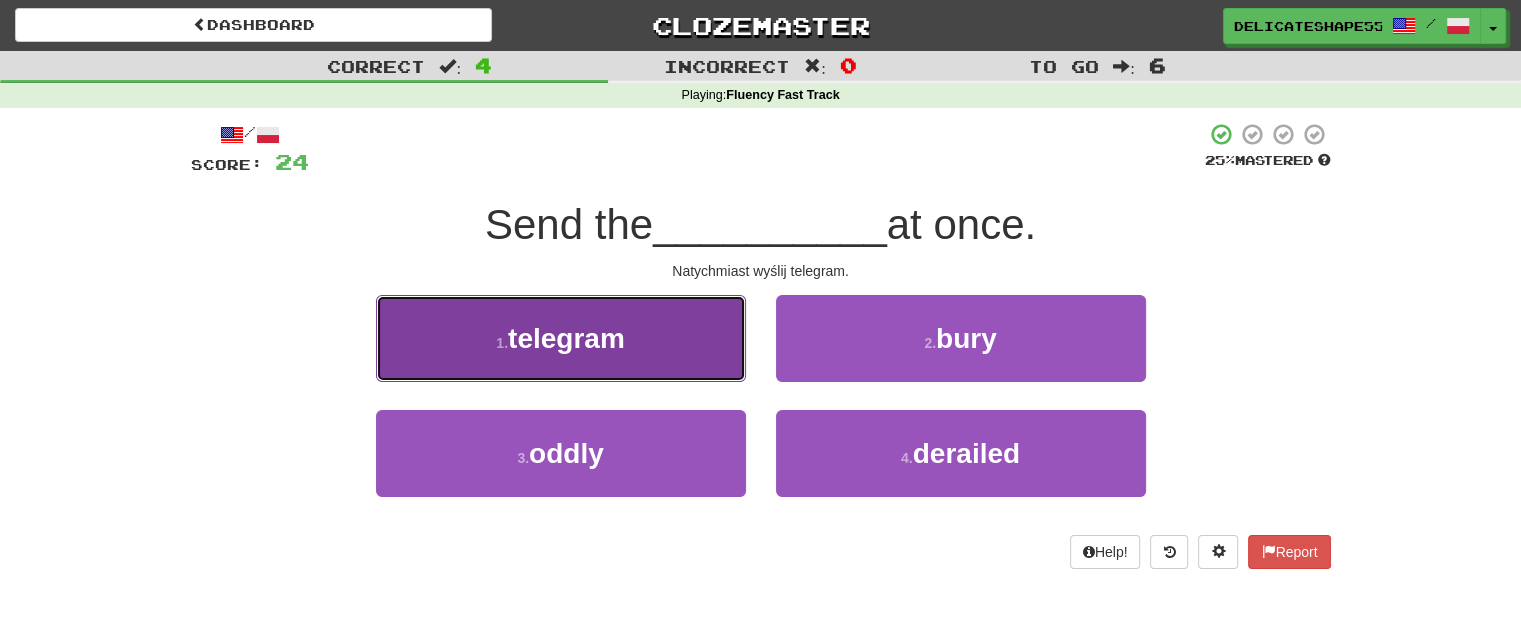 click on "1 .  telegram" at bounding box center (561, 338) 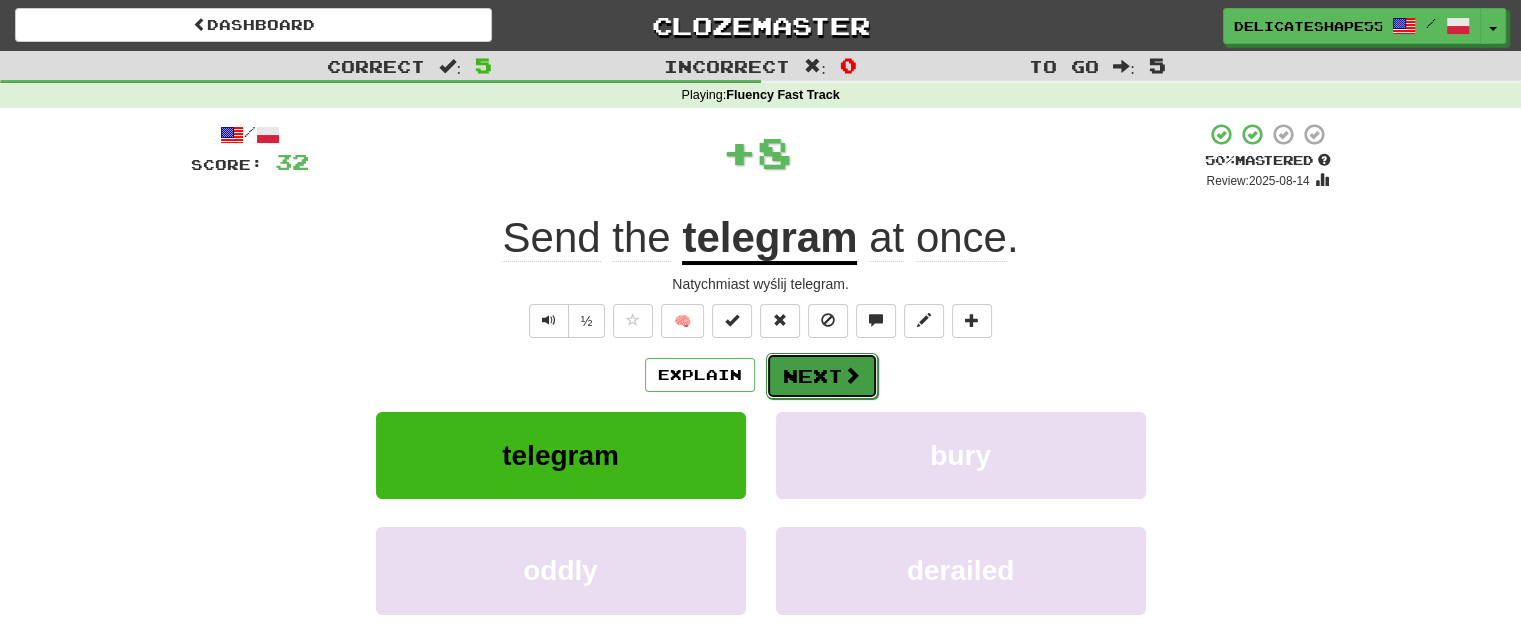 click on "Next" at bounding box center (822, 376) 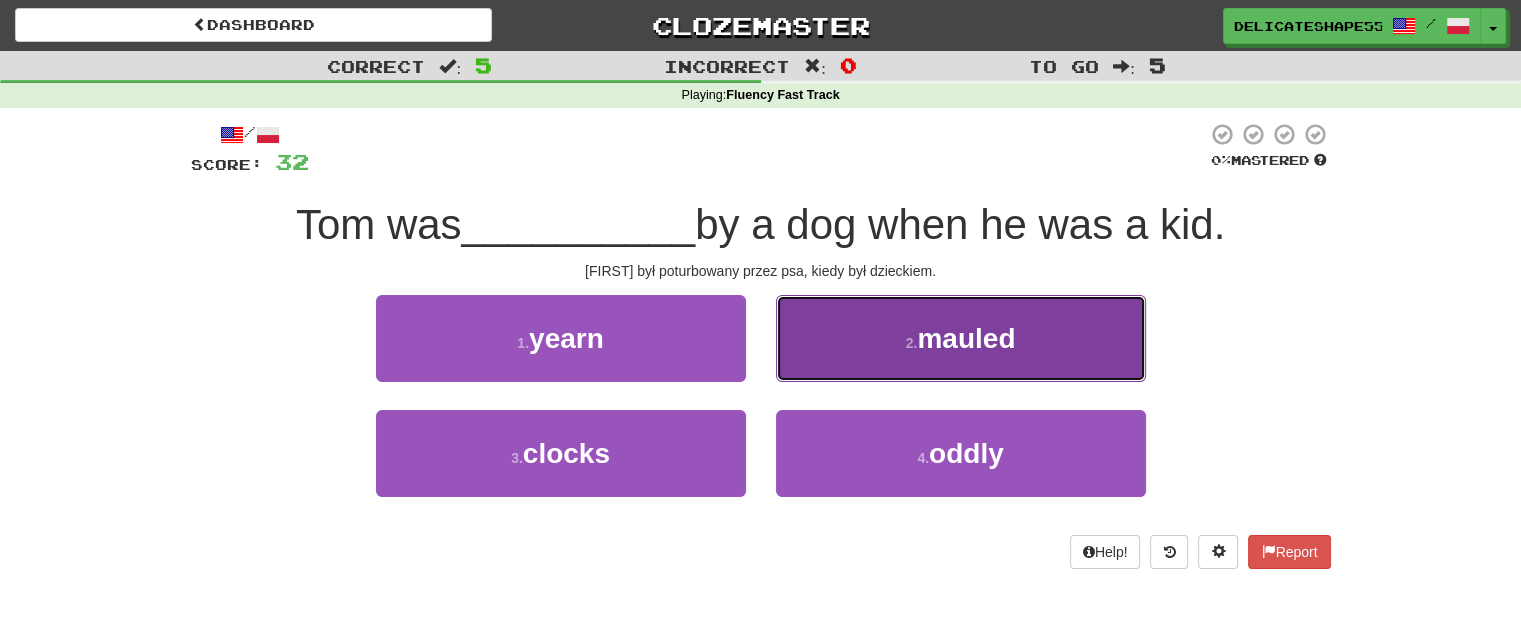click on "2 .  mauled" at bounding box center (961, 338) 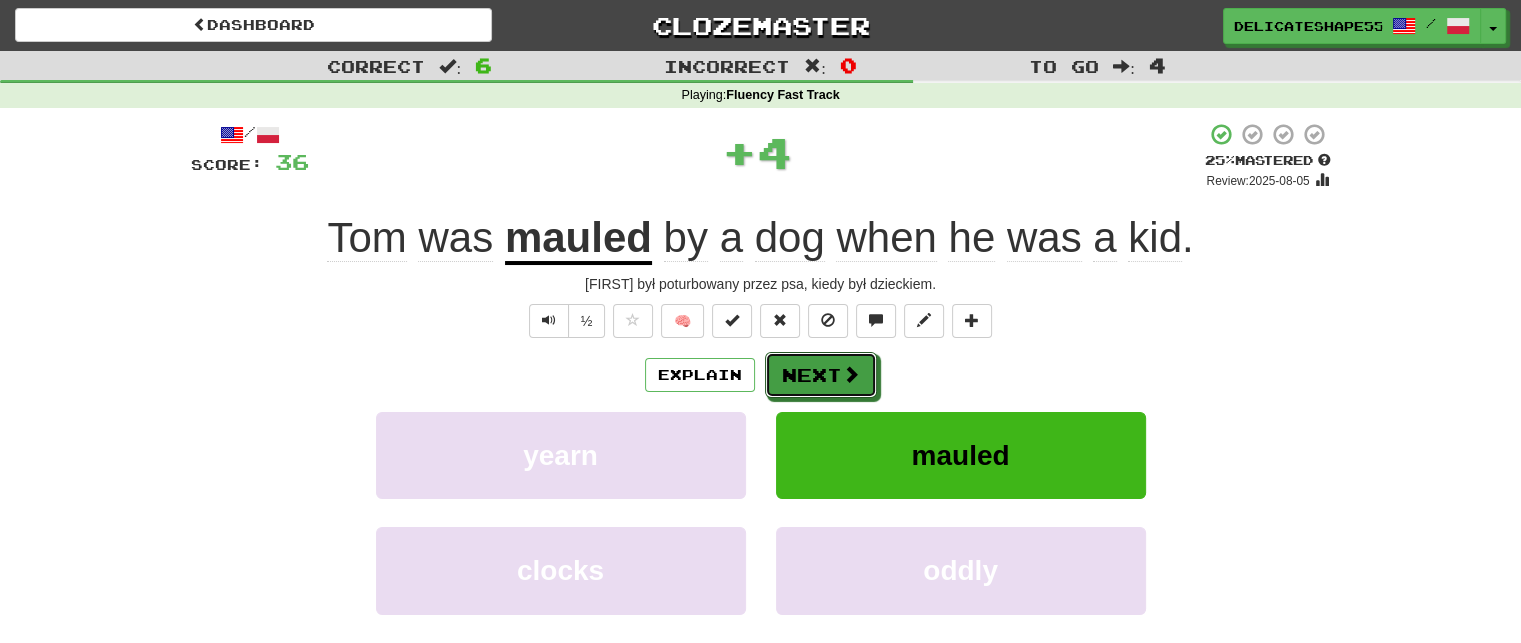 click on "Next" at bounding box center [821, 375] 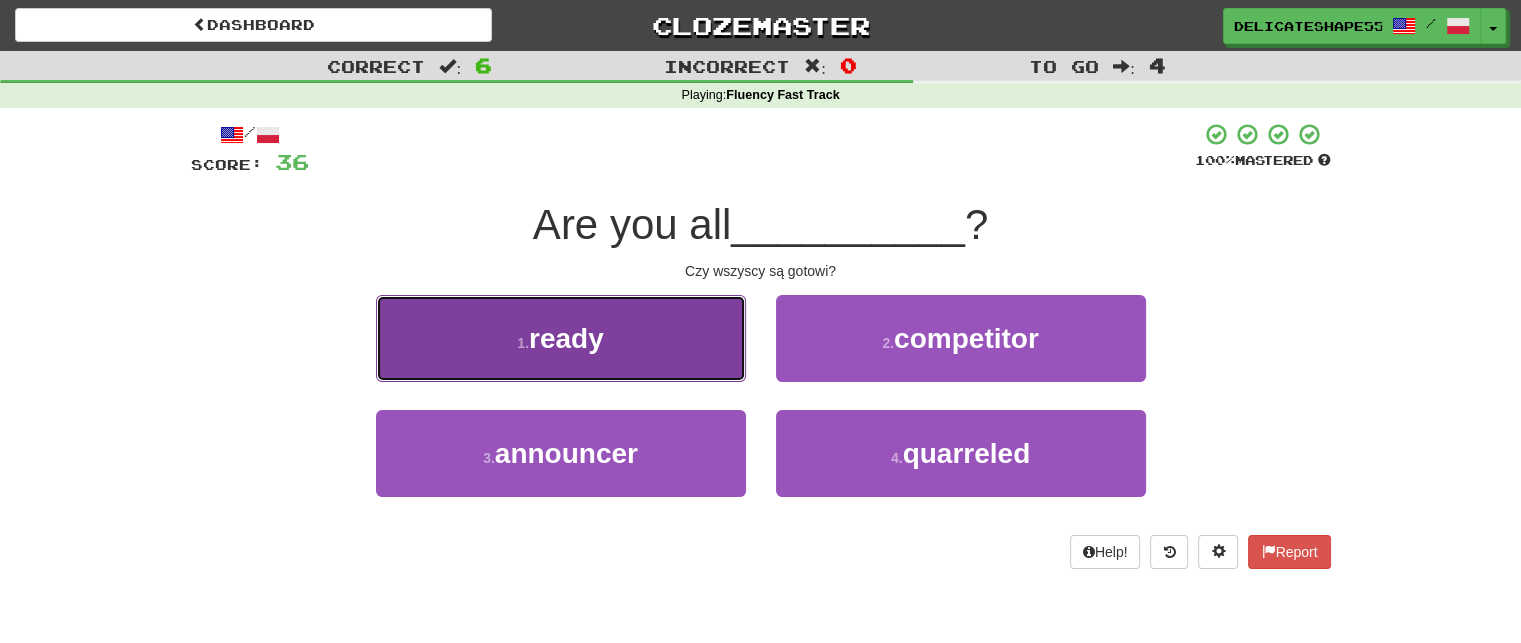 click on "1 .  ready" at bounding box center [561, 338] 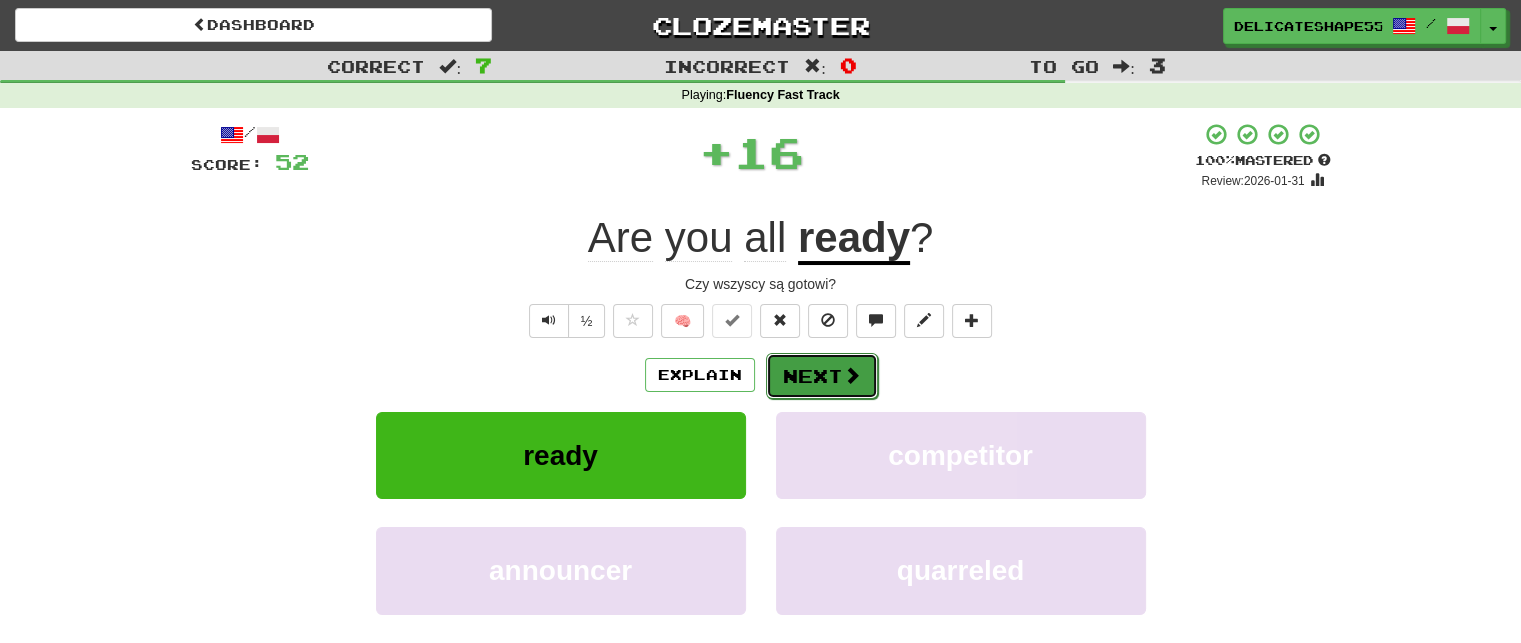 click on "Next" at bounding box center [822, 376] 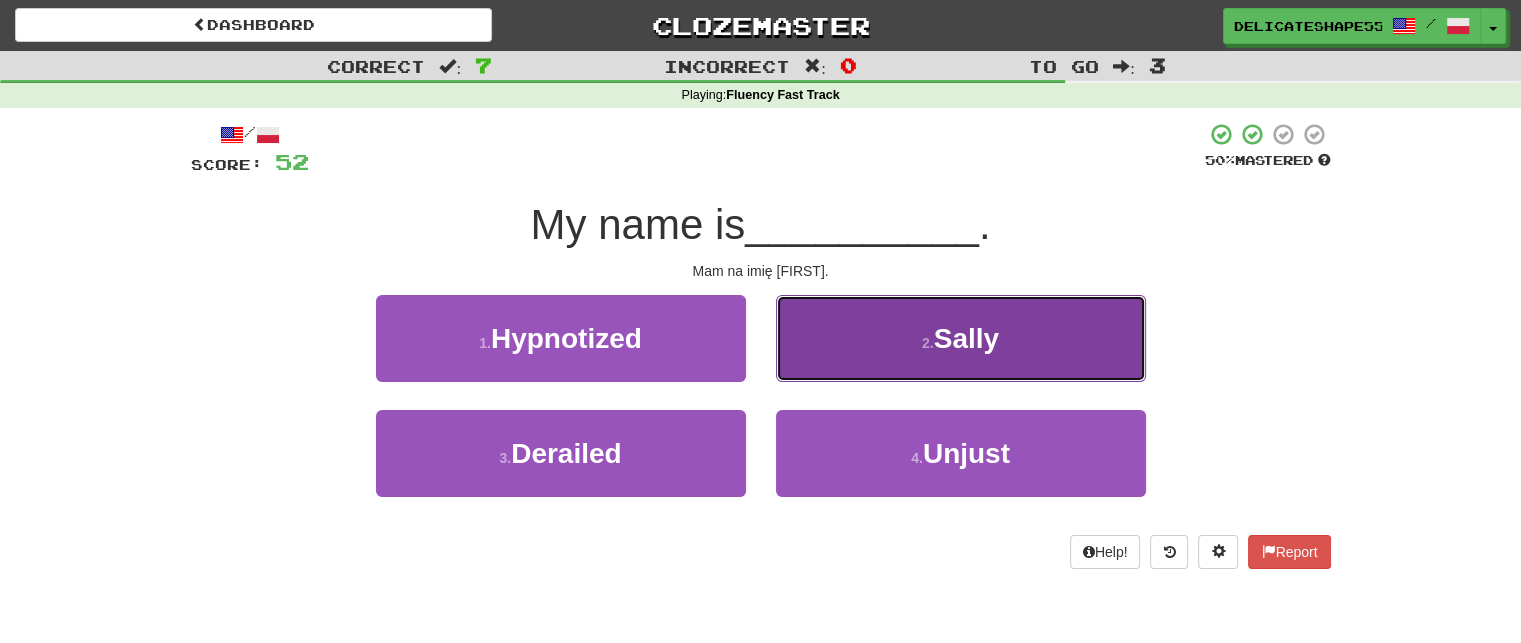 click on "2 .  Sally" at bounding box center [961, 338] 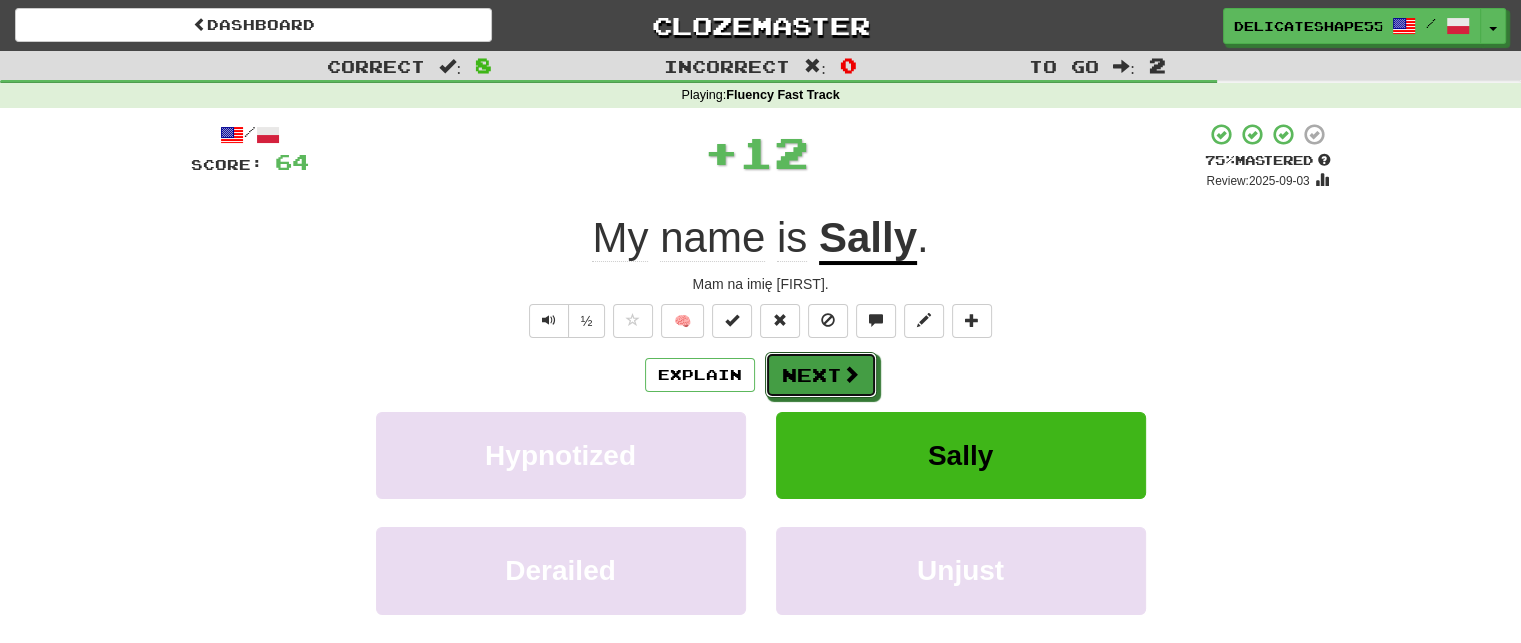 click on "Next" at bounding box center [821, 375] 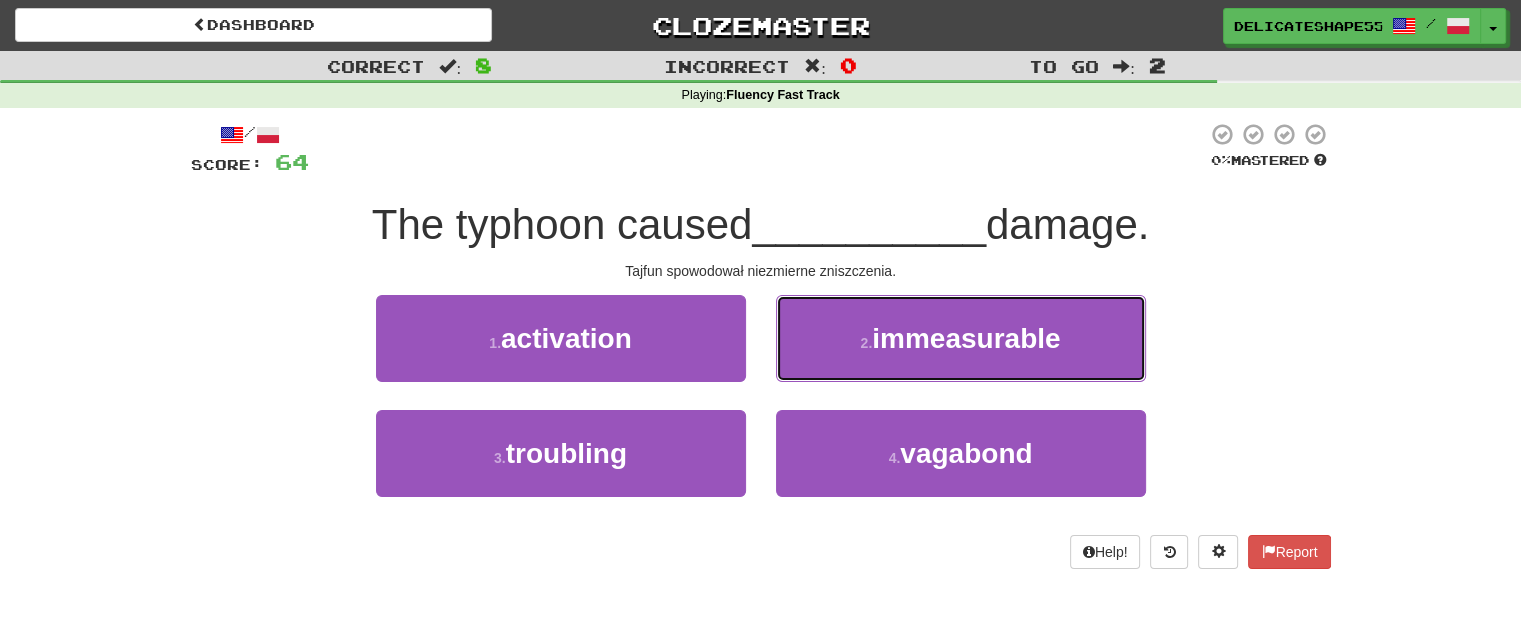 click on "2 .  immeasurable" at bounding box center [961, 338] 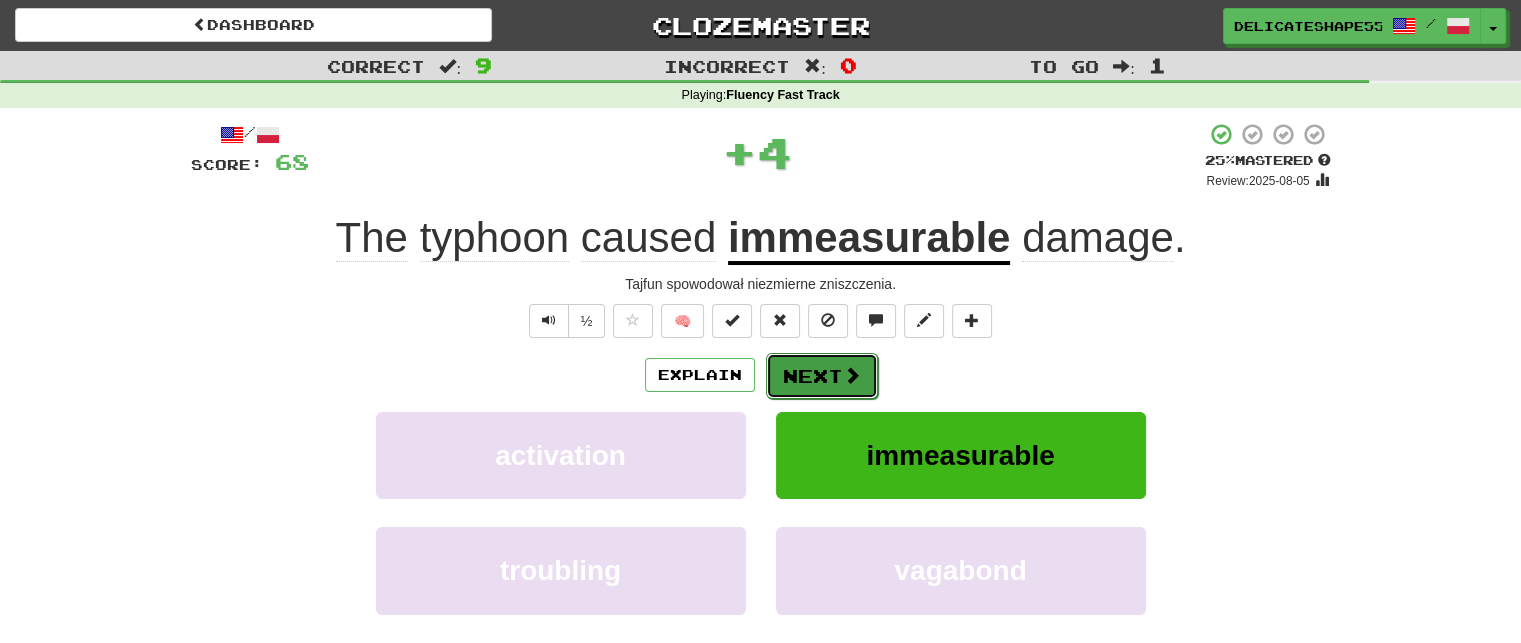 click on "Next" at bounding box center [822, 376] 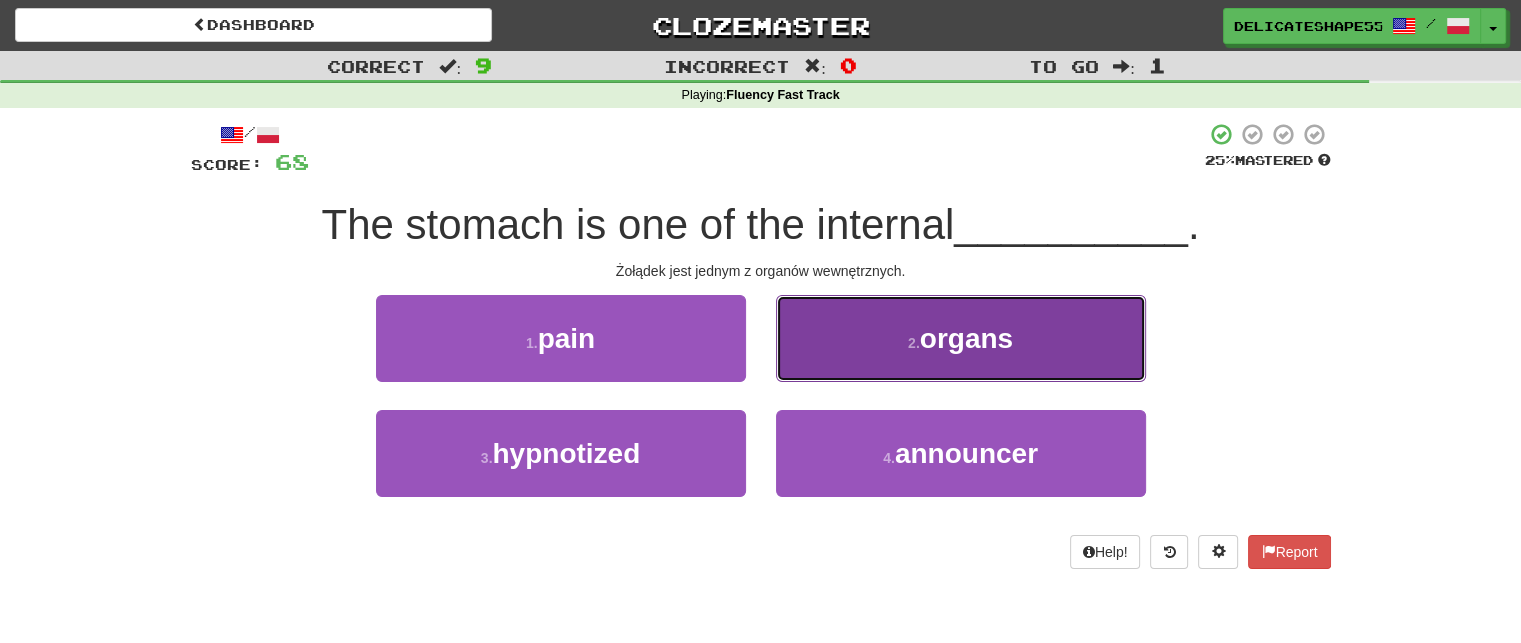 click on "2 .  organs" at bounding box center [961, 338] 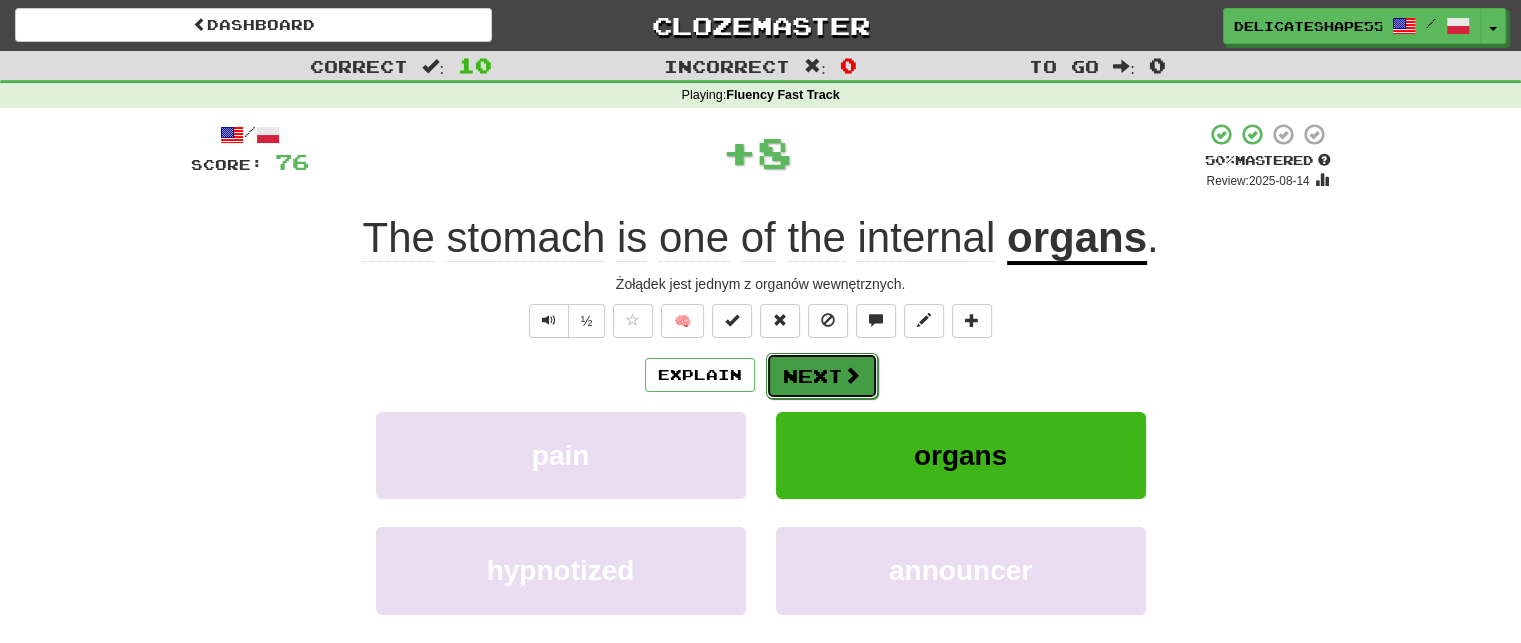 click on "Next" at bounding box center [822, 376] 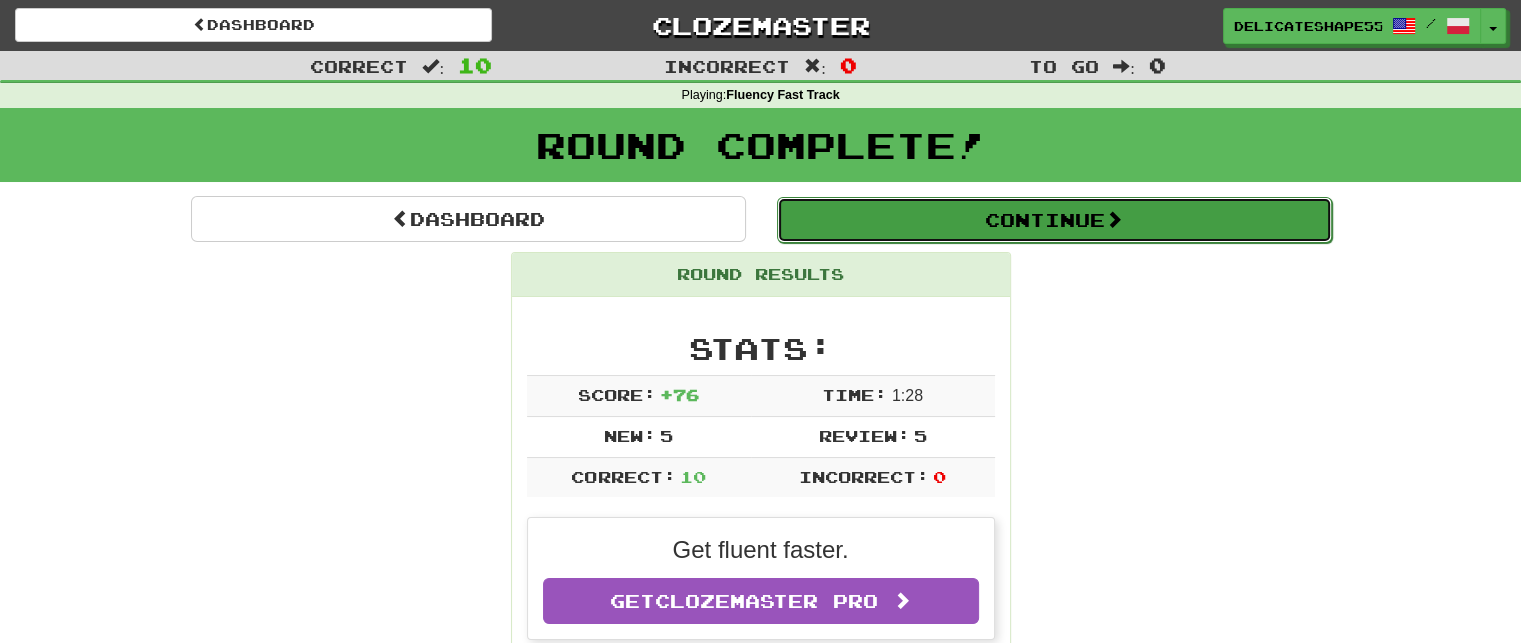 click on "Continue" at bounding box center (1054, 220) 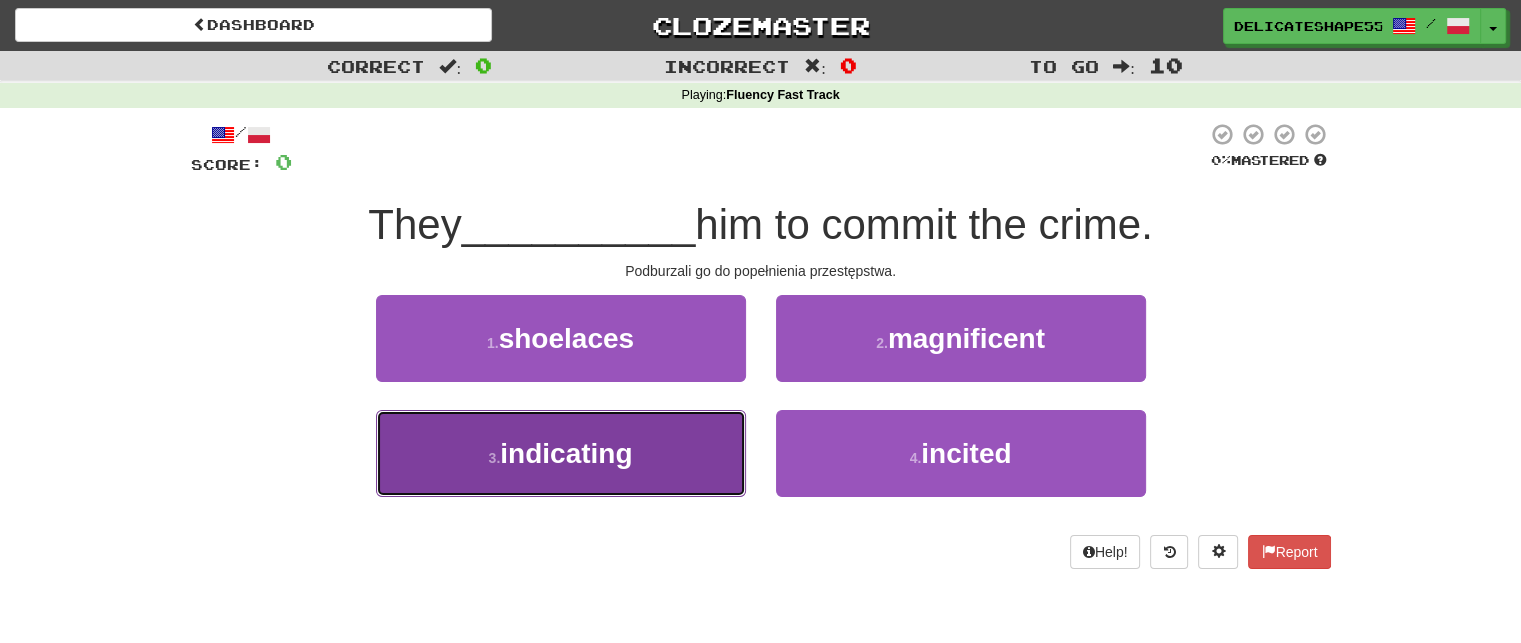 click on "3 .  indicating" at bounding box center [561, 453] 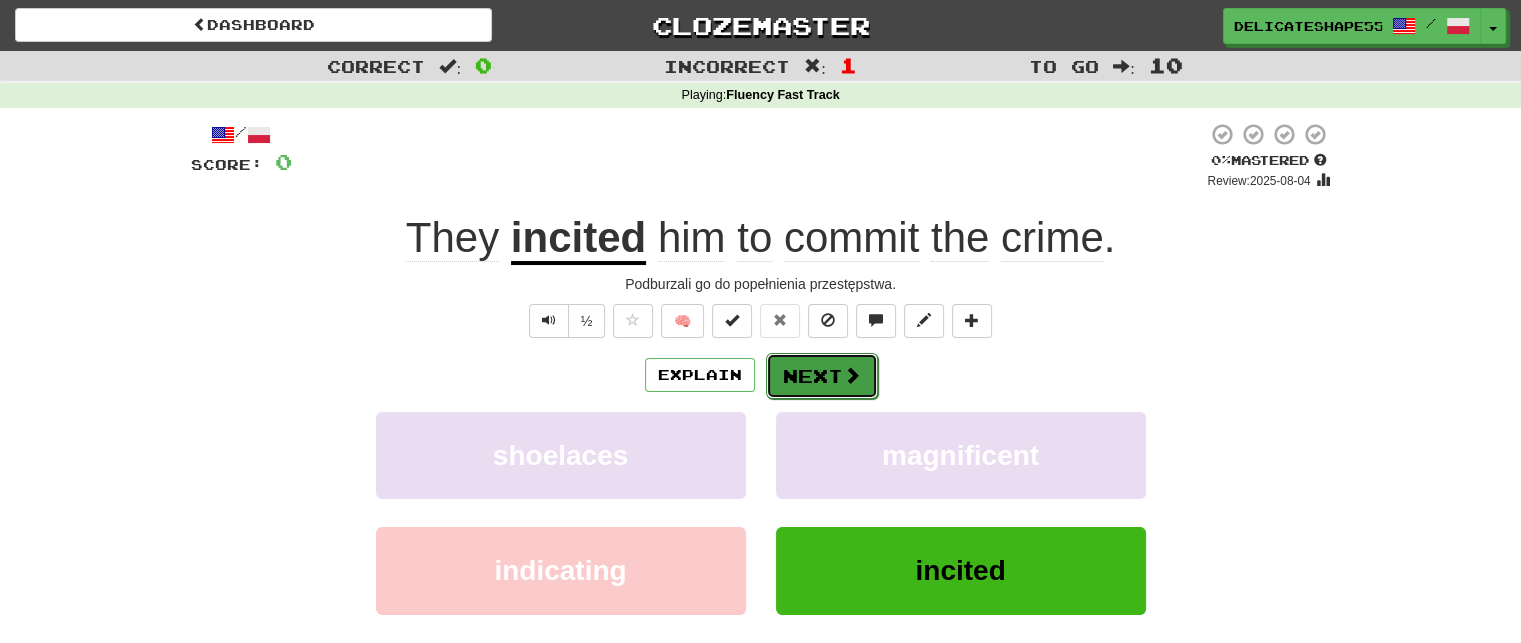 click on "Next" at bounding box center [822, 376] 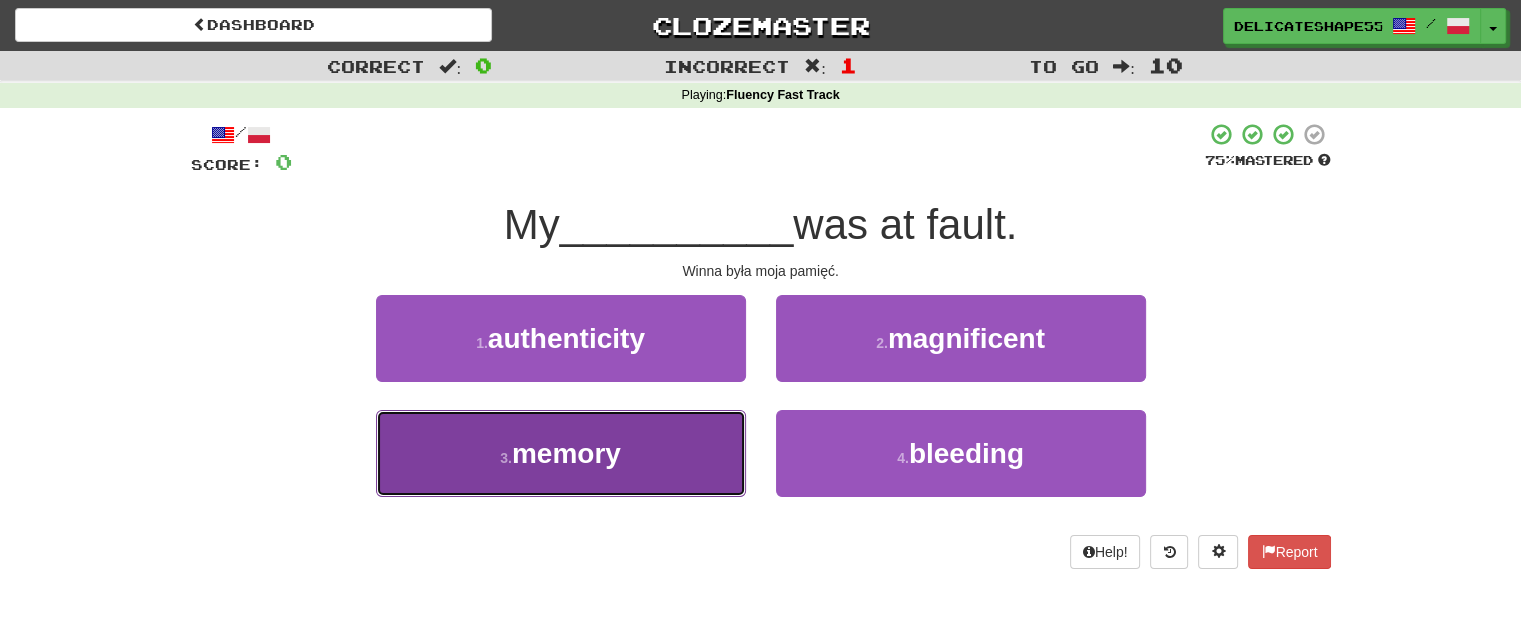 click on "3 .  memory" at bounding box center [561, 453] 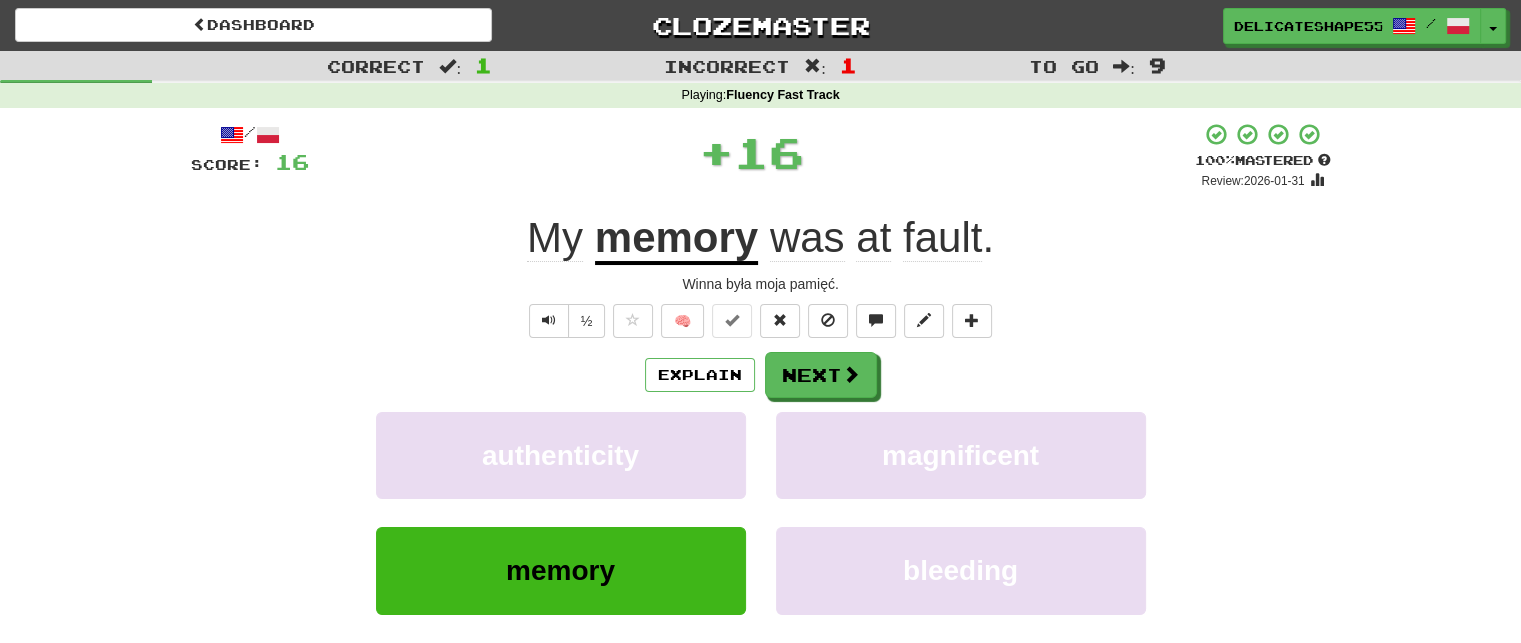 click on "Explain Next authenticity magnificent memory bleeding Learn more: authenticity magnificent memory bleeding" at bounding box center [761, 512] 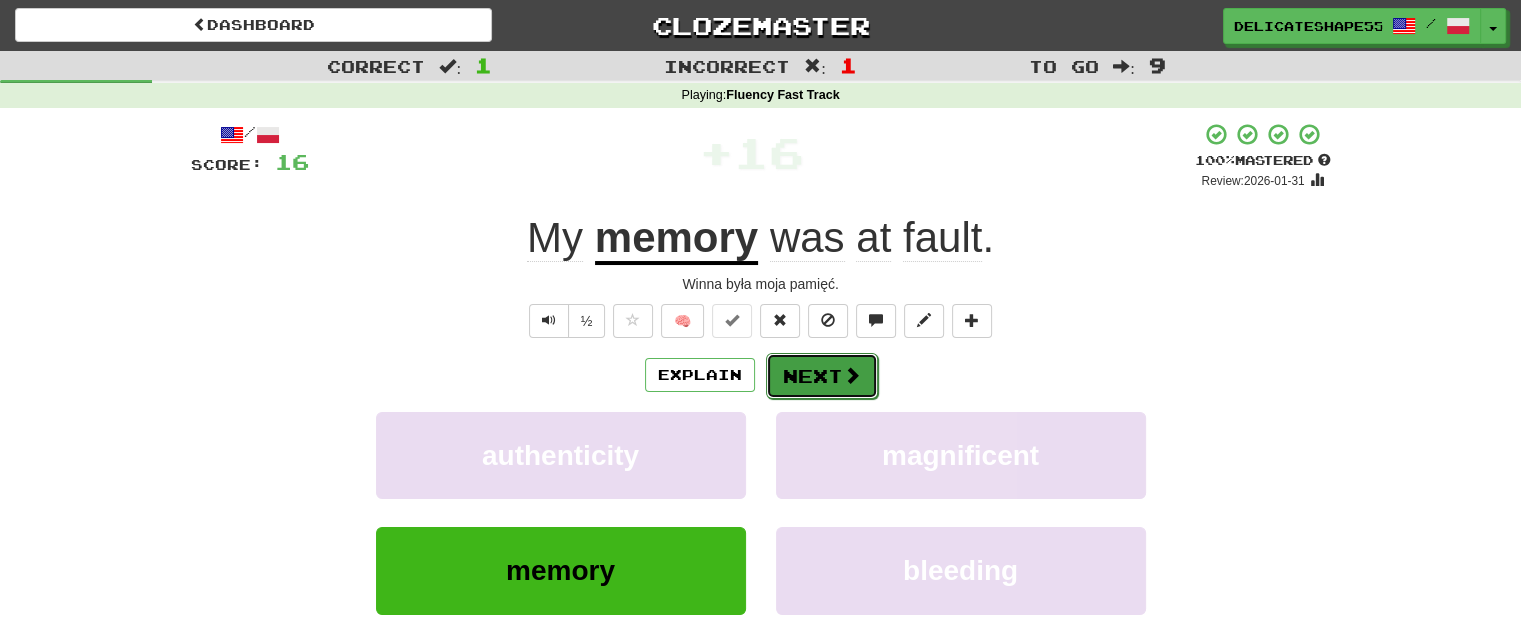 click on "Next" at bounding box center [822, 376] 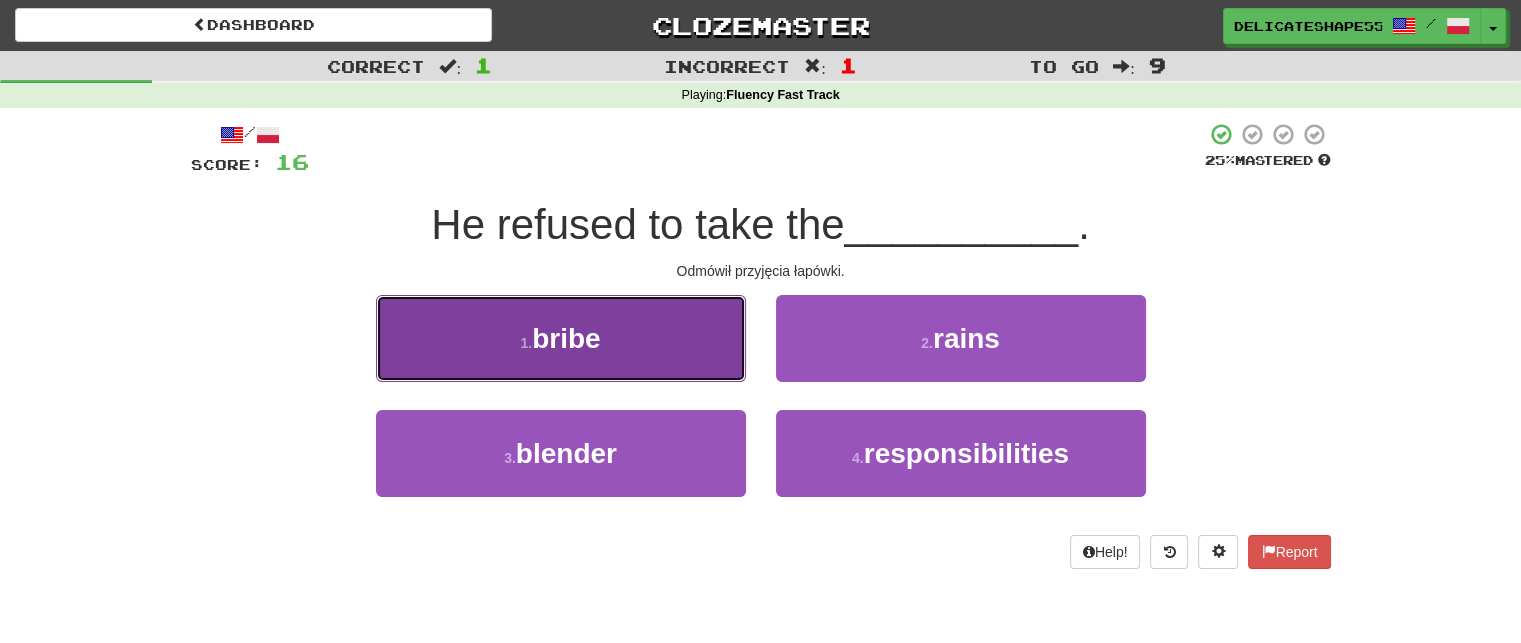 click on "1 .  bribe" at bounding box center [561, 338] 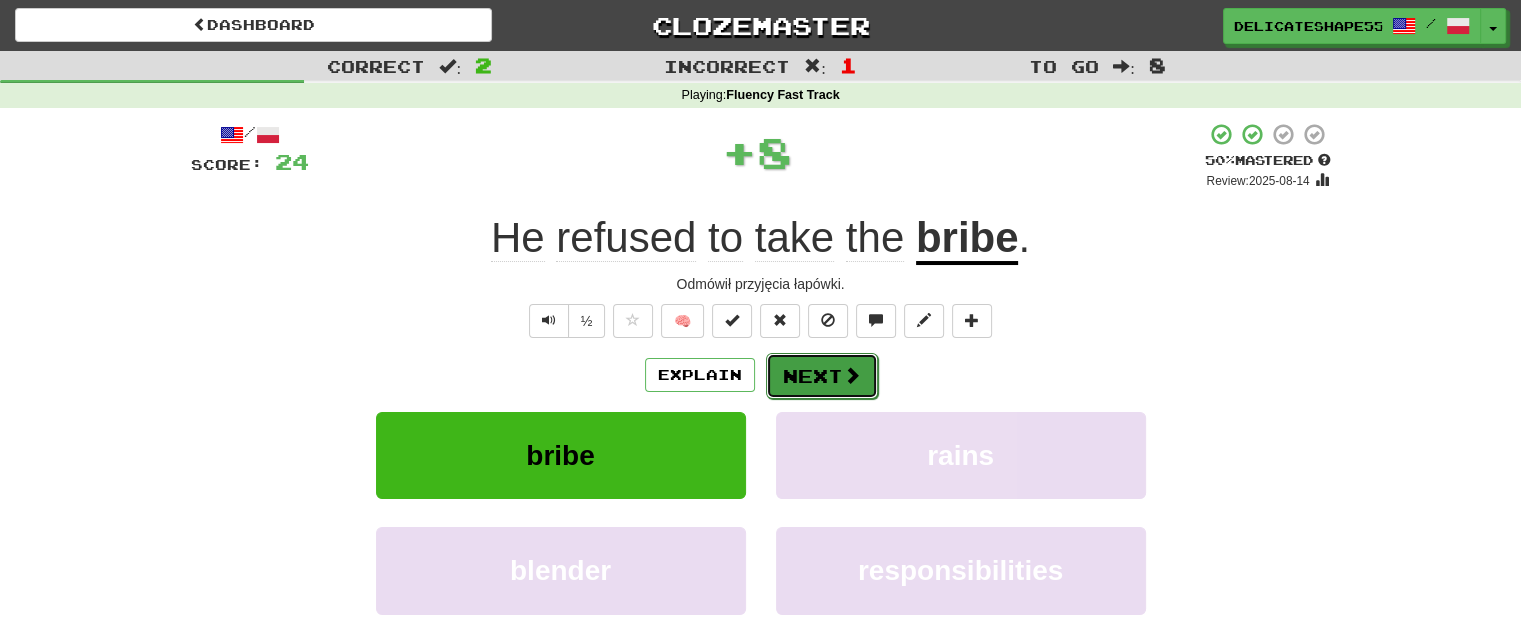 click on "Next" at bounding box center [822, 376] 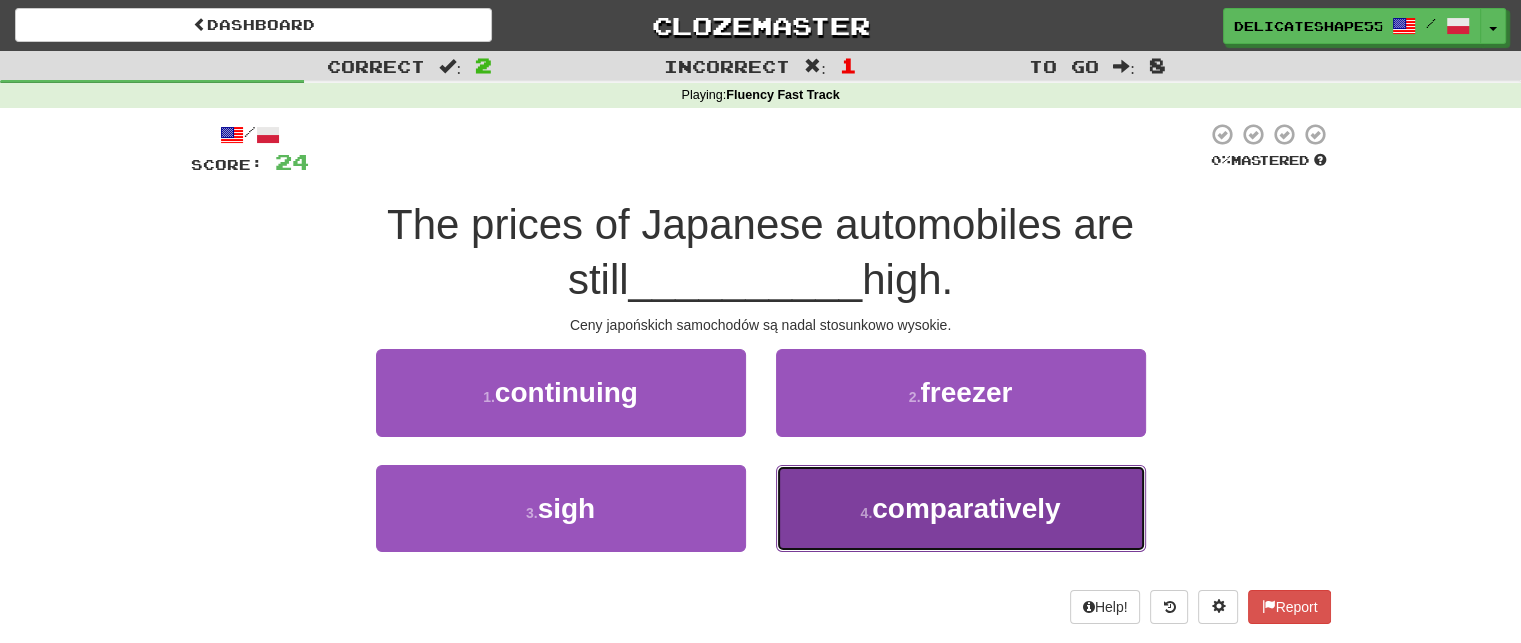 click on "4 .  comparatively" at bounding box center (961, 508) 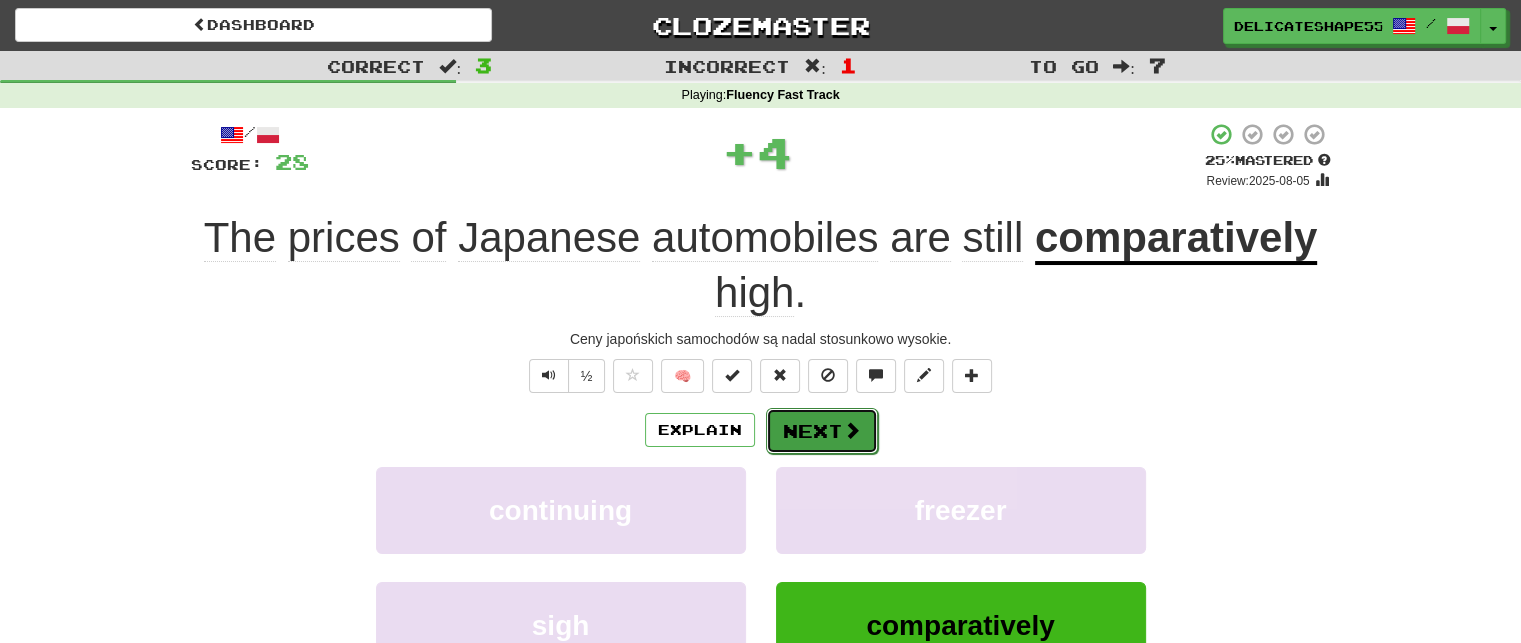 click on "Next" at bounding box center (822, 431) 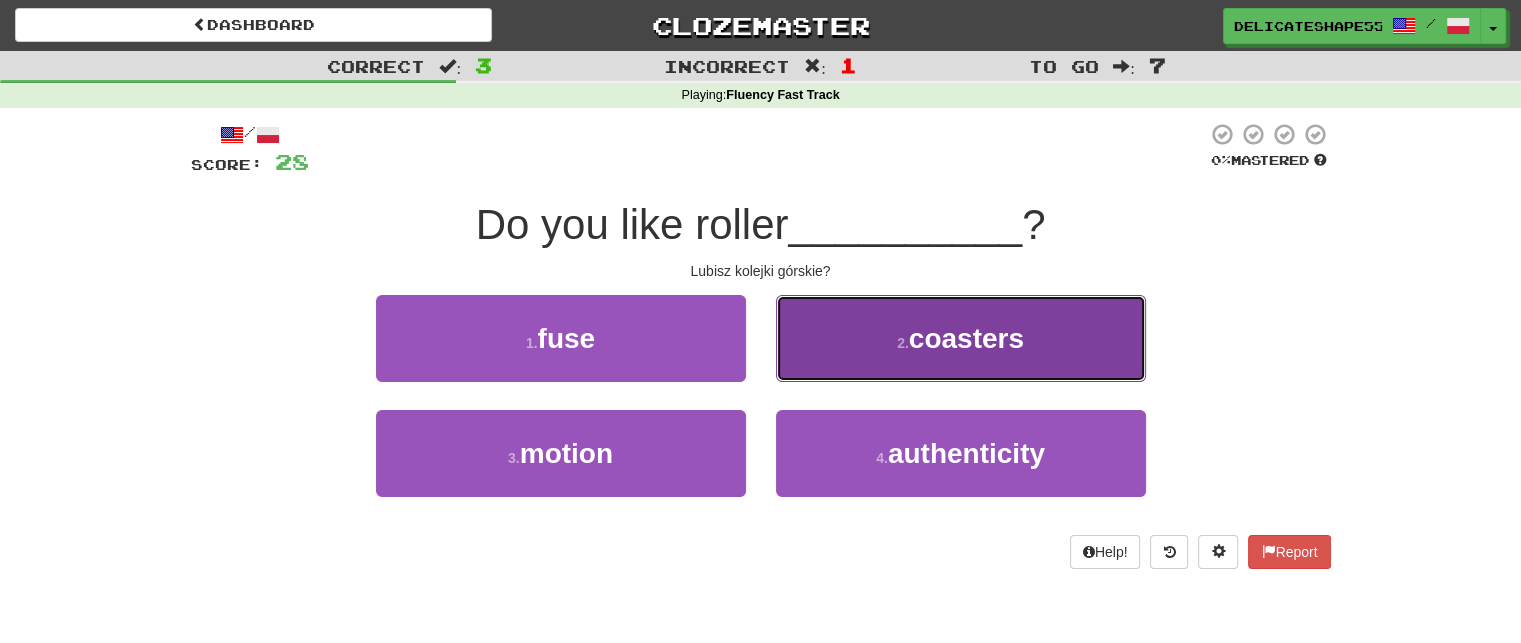 click on "2 .  coasters" at bounding box center [961, 338] 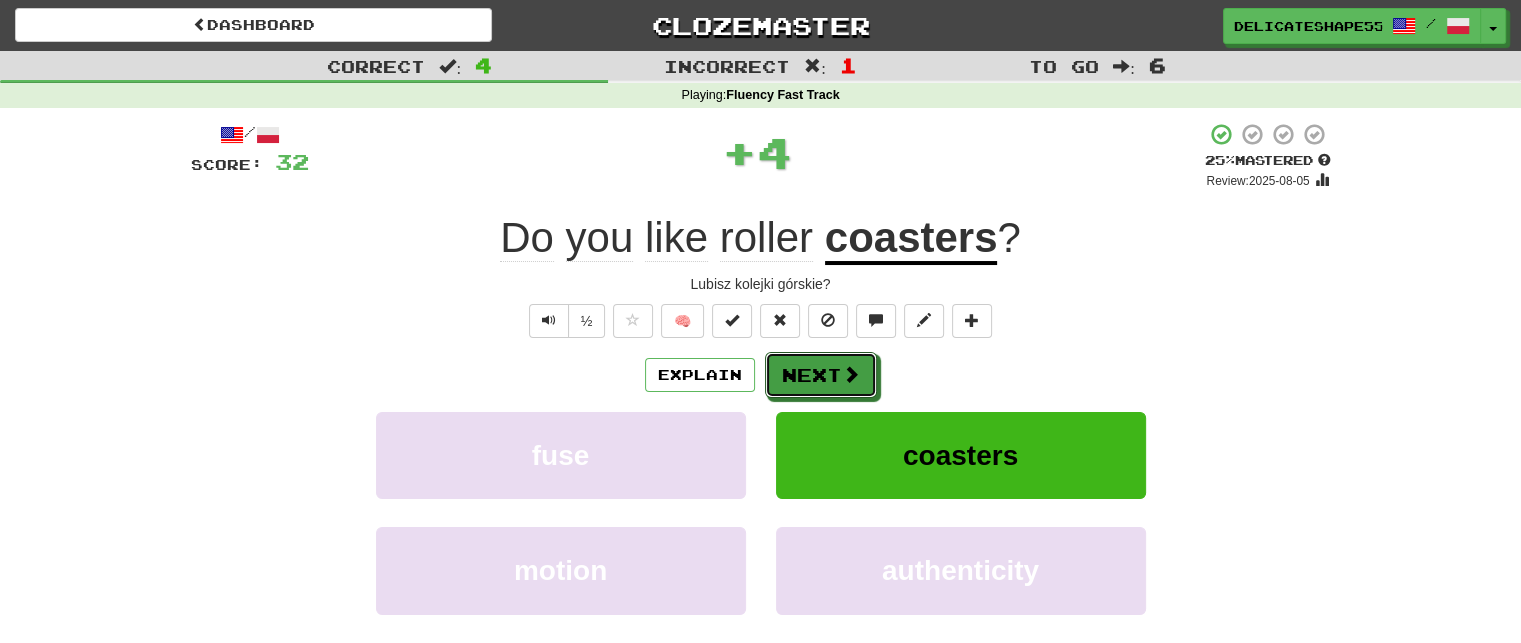 click on "Next" at bounding box center [821, 375] 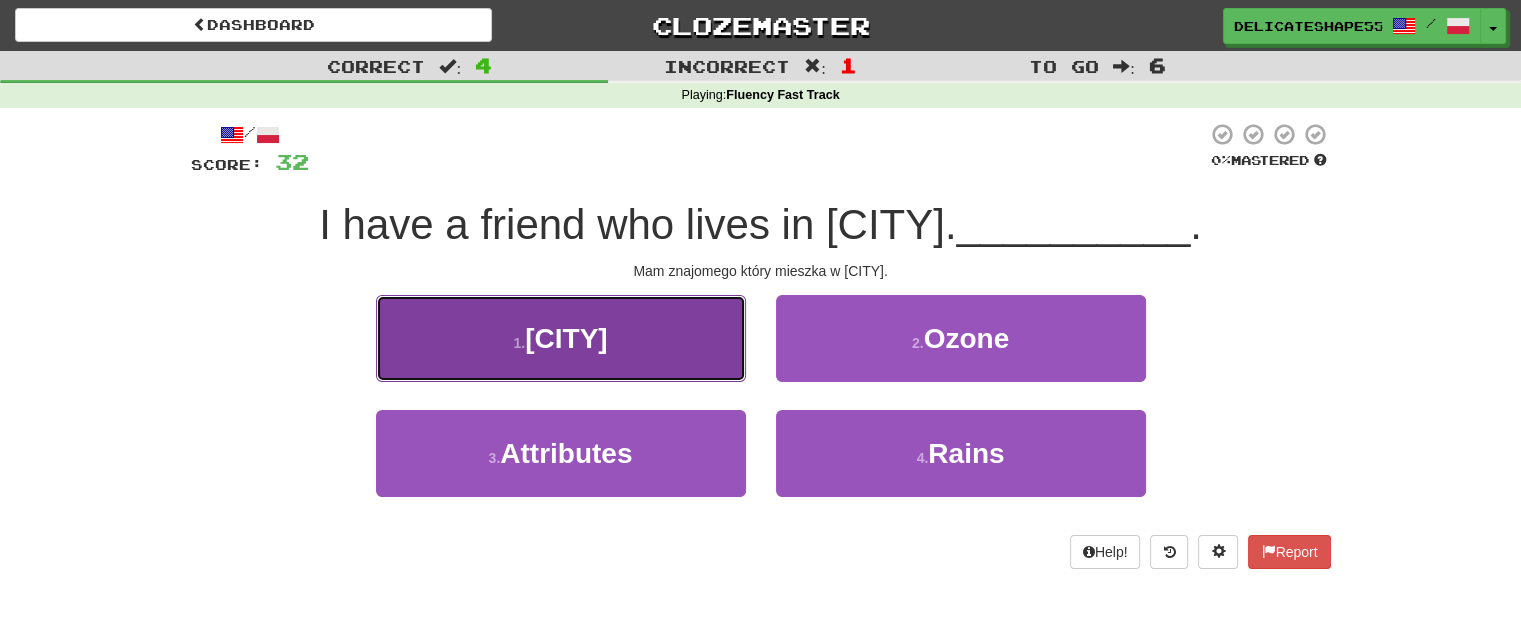 click on "1 .  Sapporo" at bounding box center [561, 338] 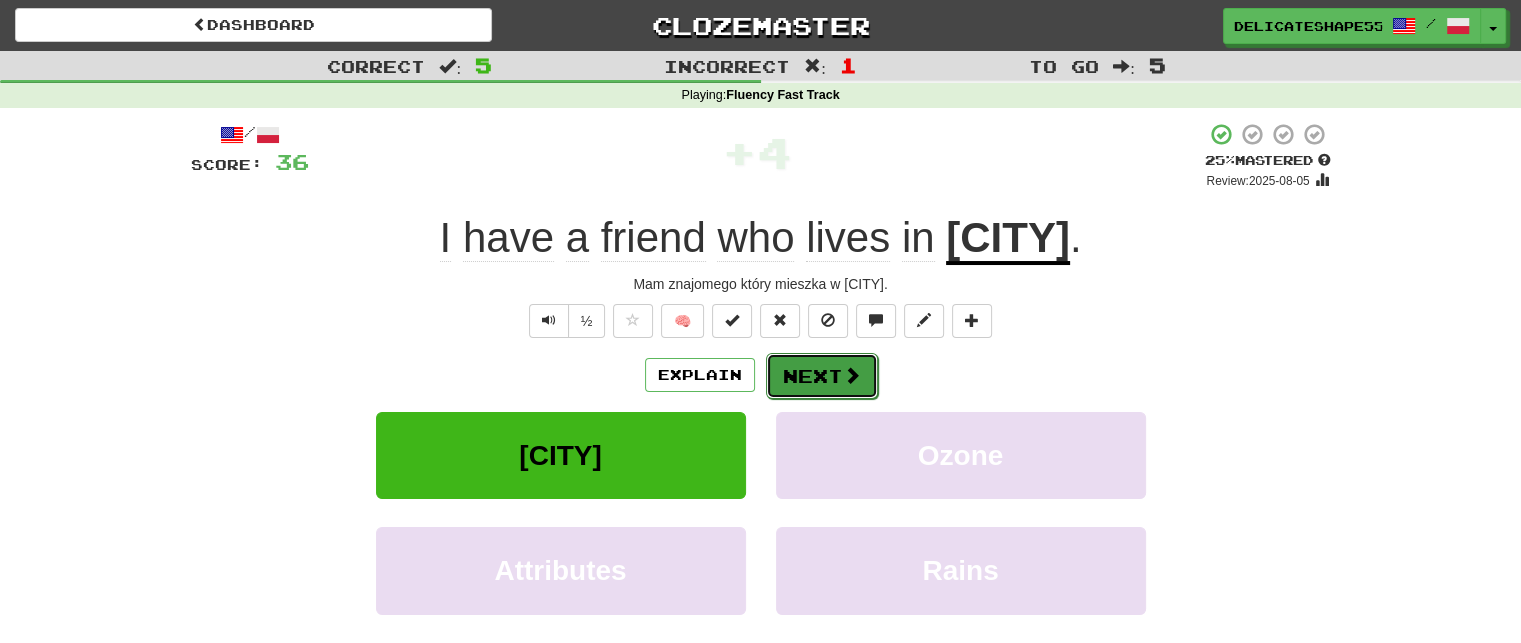 click on "Next" at bounding box center (822, 376) 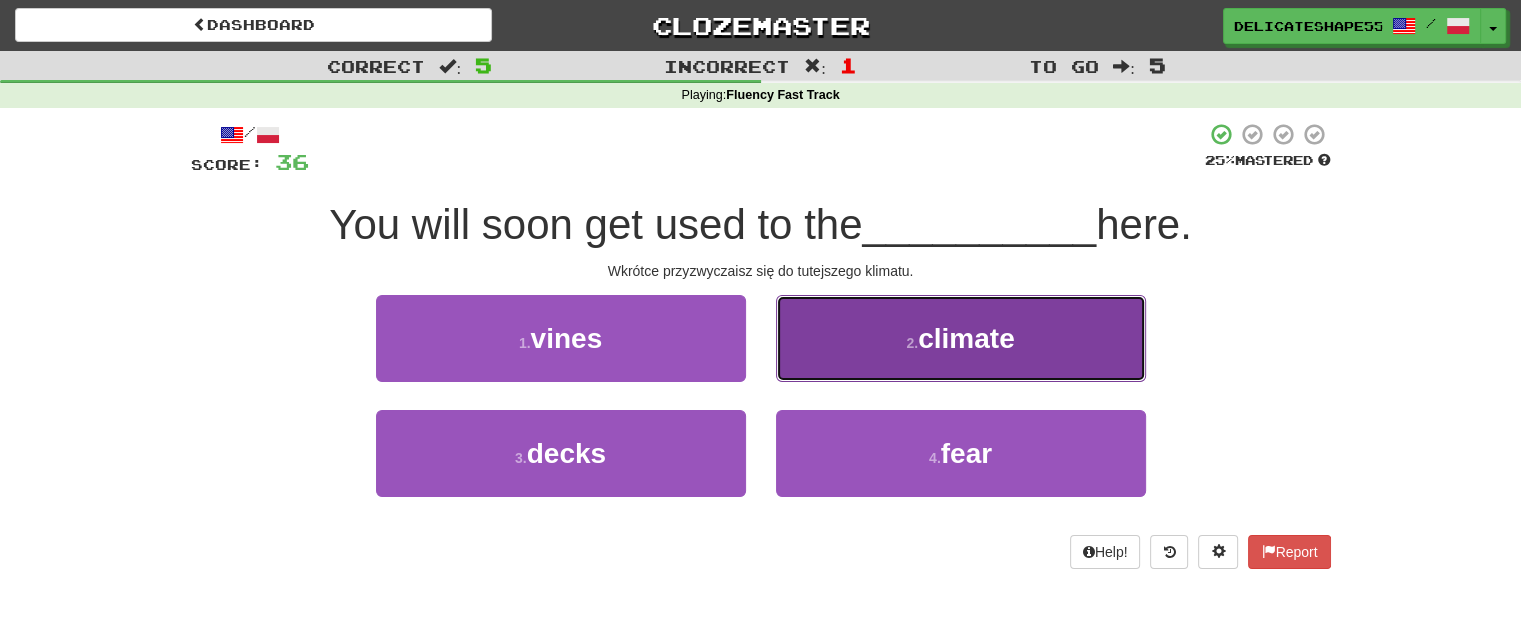 click on "2 .  climate" at bounding box center (961, 338) 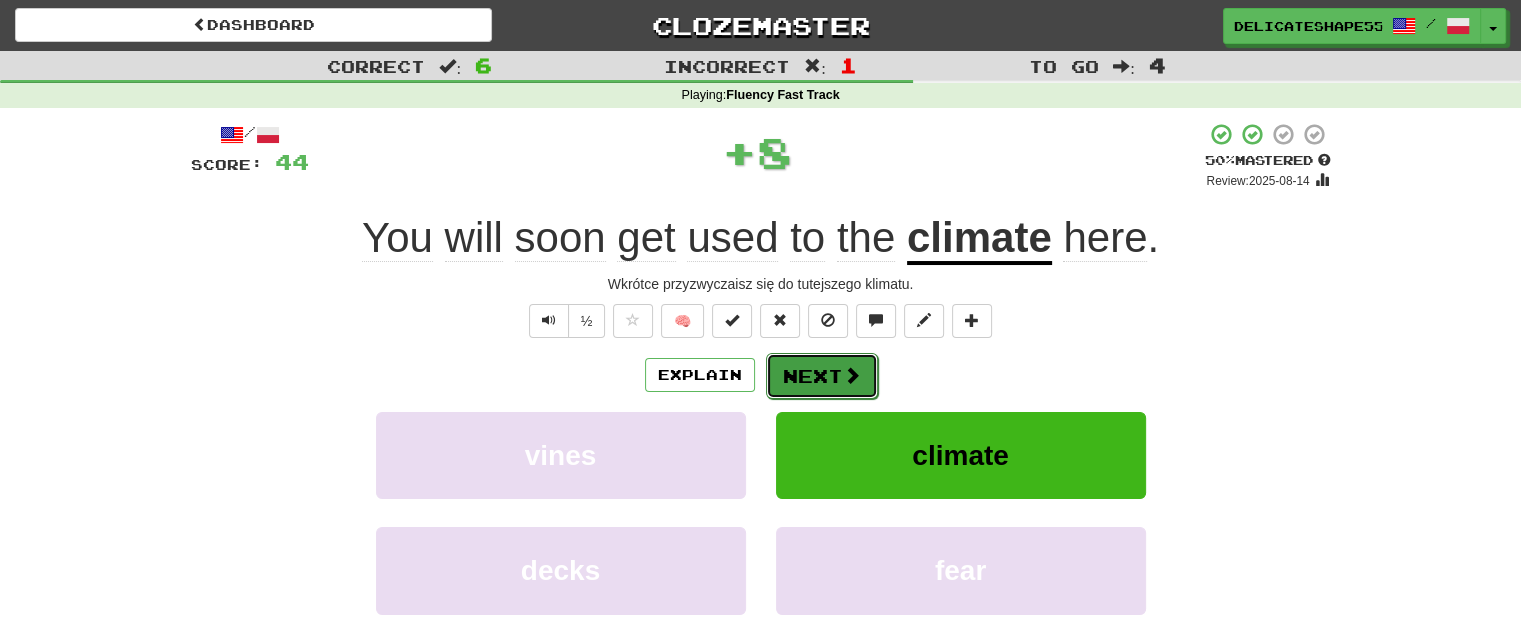 click on "Next" at bounding box center [822, 376] 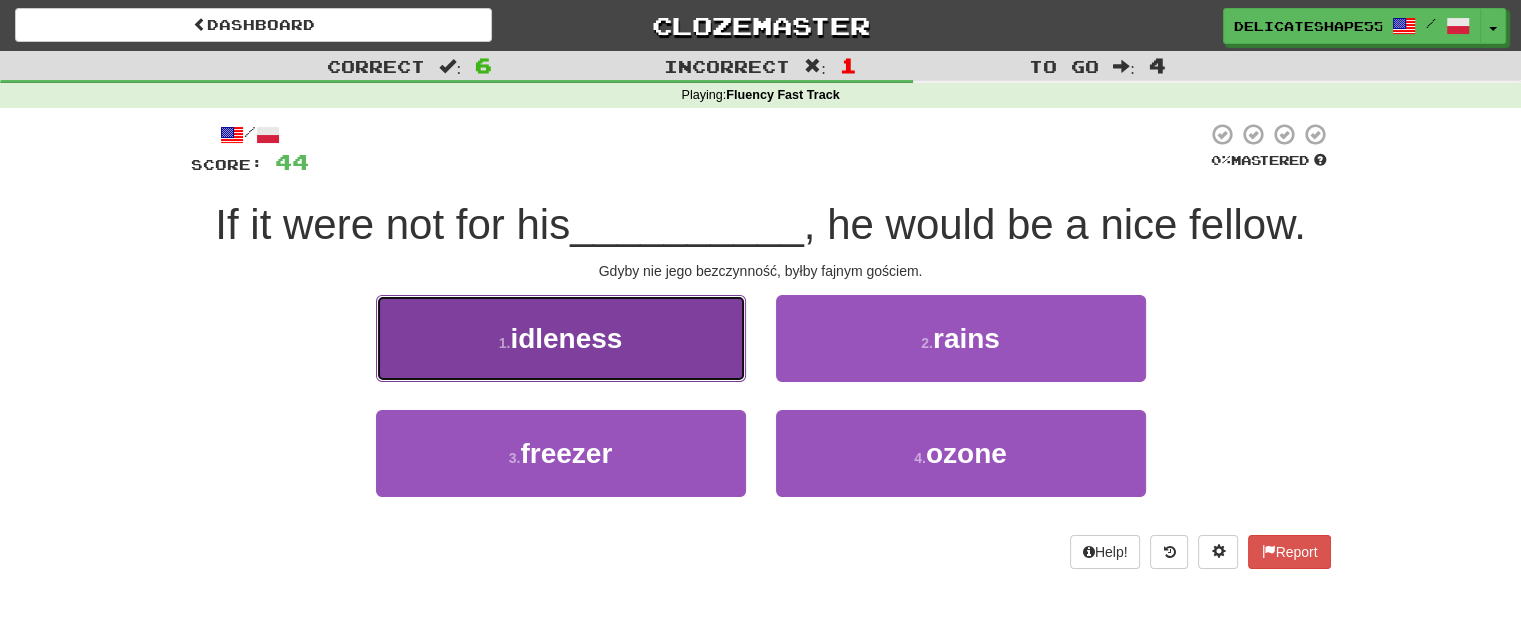 click on "1 .  idleness" at bounding box center [561, 338] 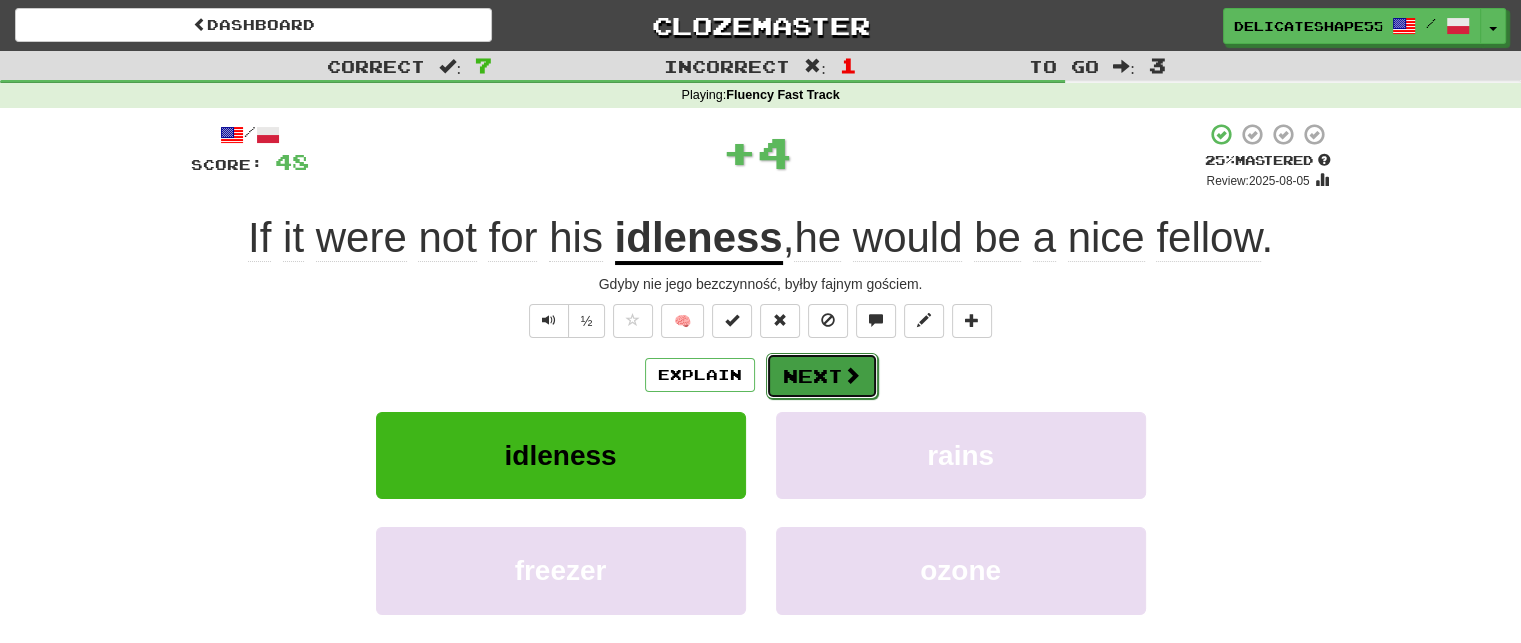 click on "Next" at bounding box center (822, 376) 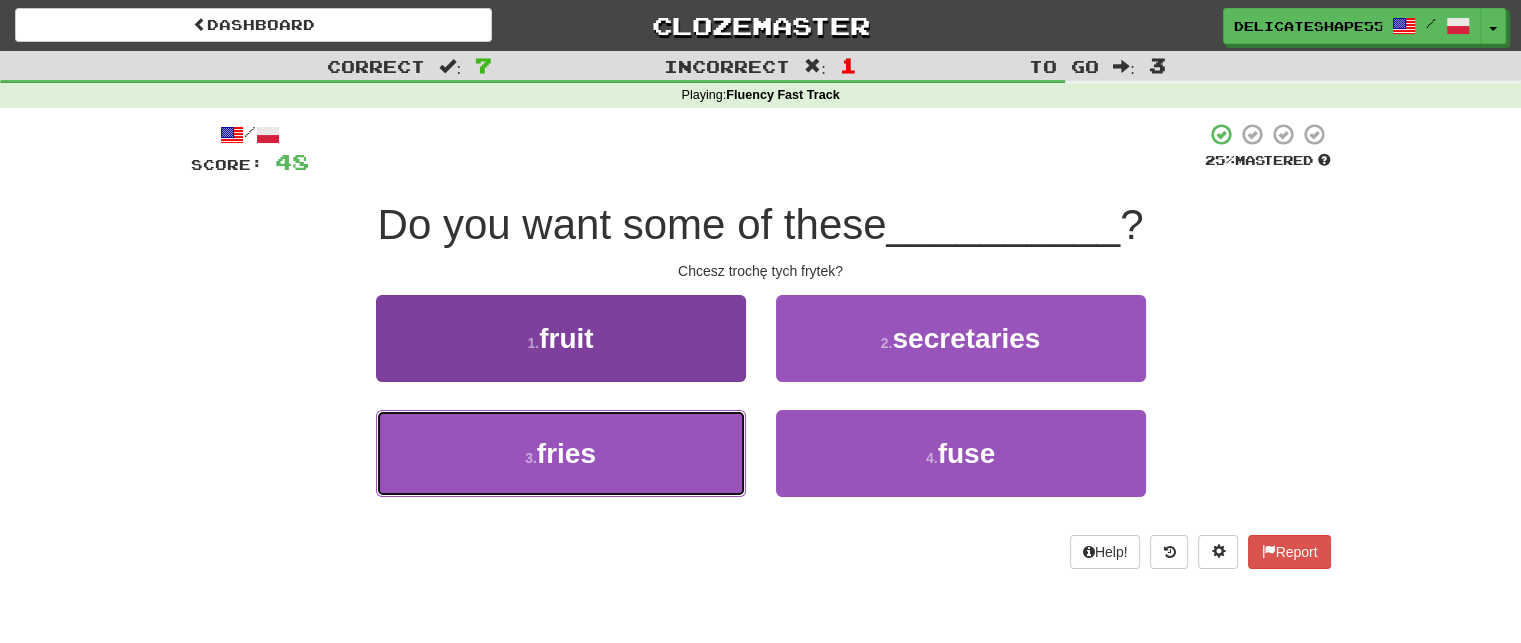 click on "3 .  fries" at bounding box center (561, 453) 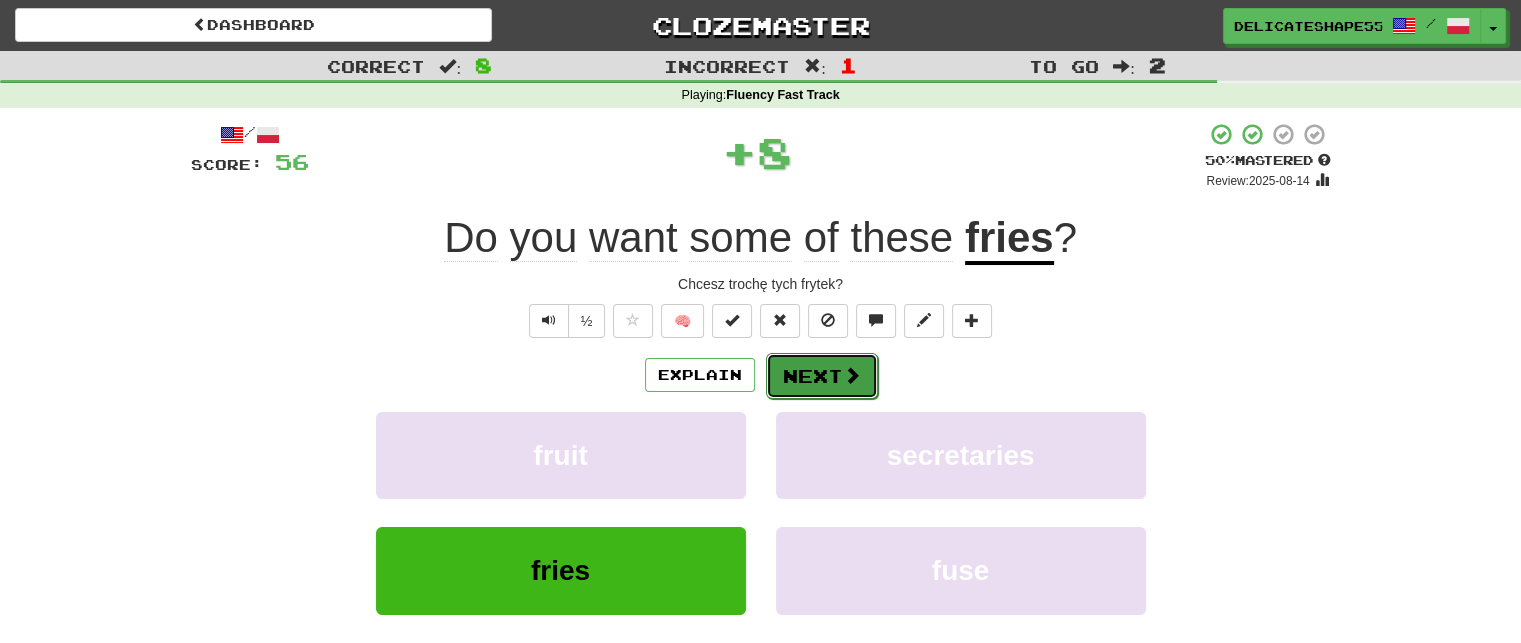 click on "Next" at bounding box center [822, 376] 